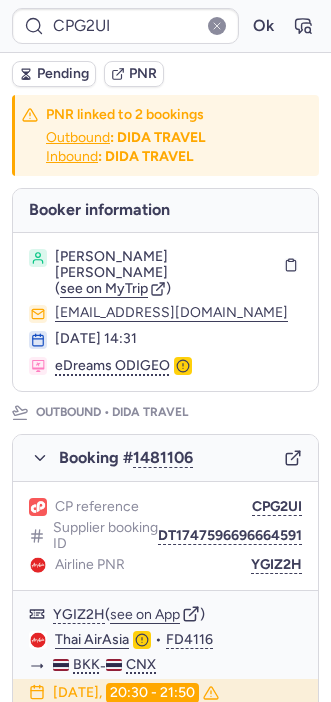 scroll, scrollTop: 0, scrollLeft: 0, axis: both 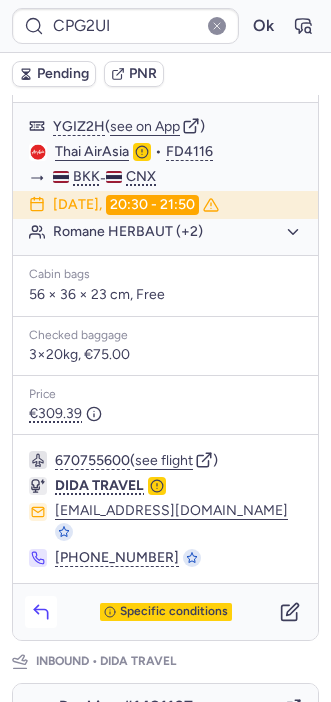 click 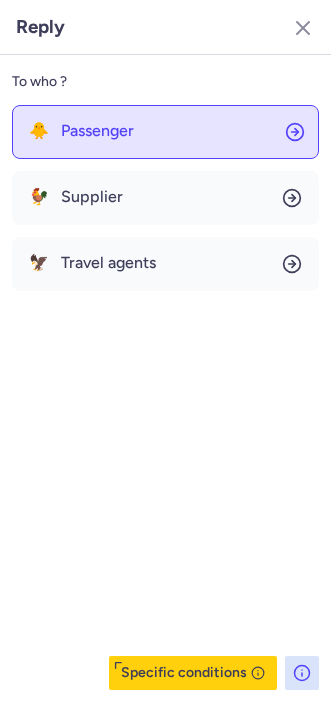click on "🐥 Passenger" 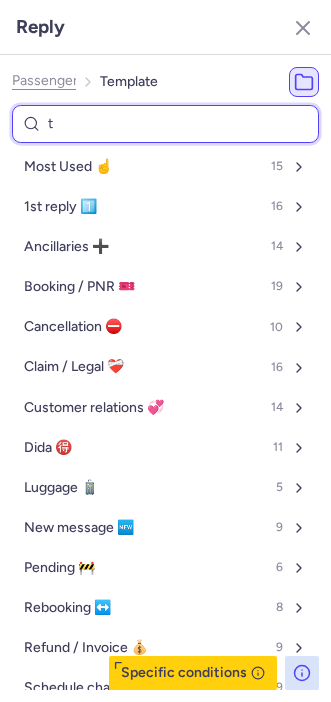 type on "tp" 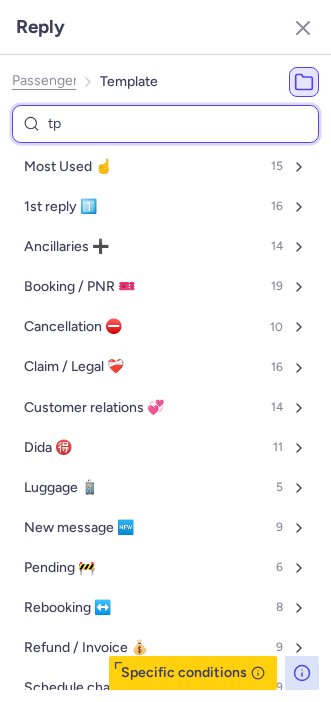 select on "en" 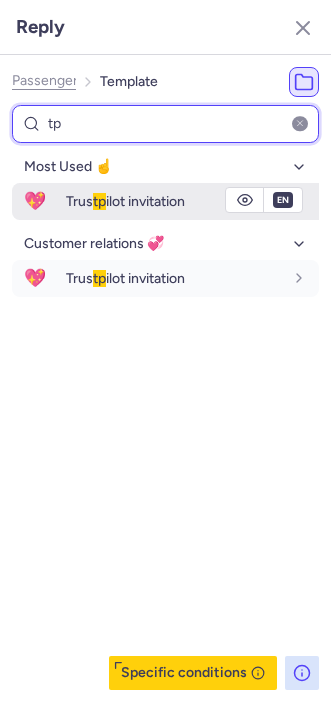 type on "tp" 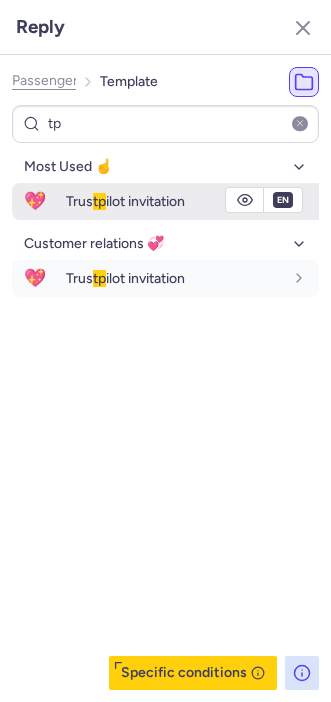 click on "💖 Trus tp ilot invitation" at bounding box center (165, 201) 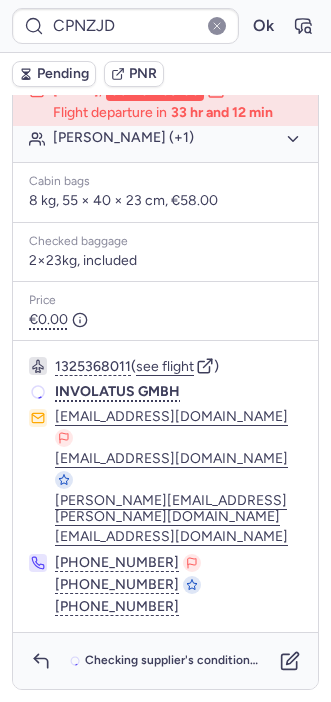 scroll, scrollTop: 0, scrollLeft: 0, axis: both 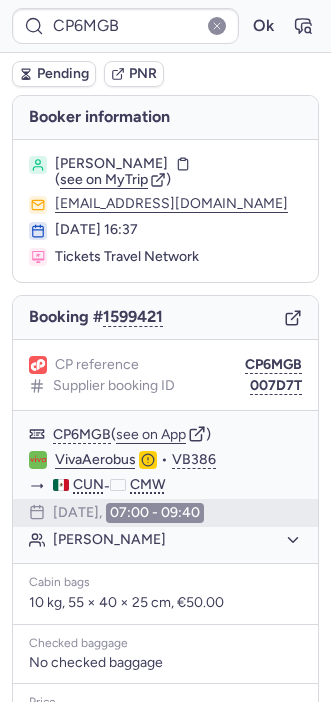 type on "CP84LO" 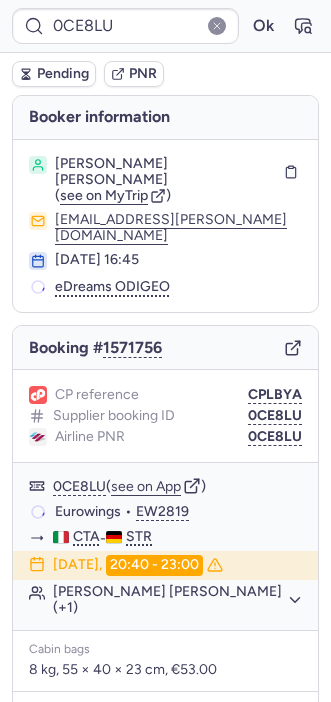 type on "0CD4Y6" 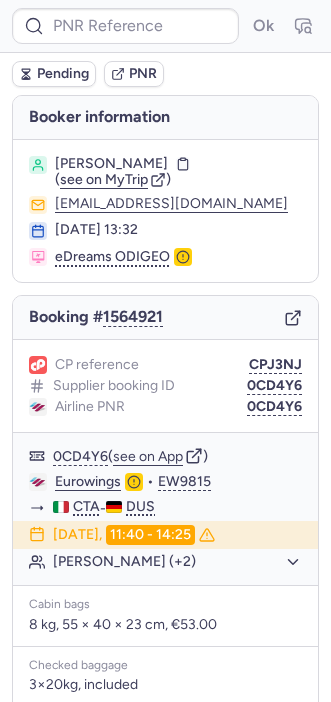 type on "VGZ6SR" 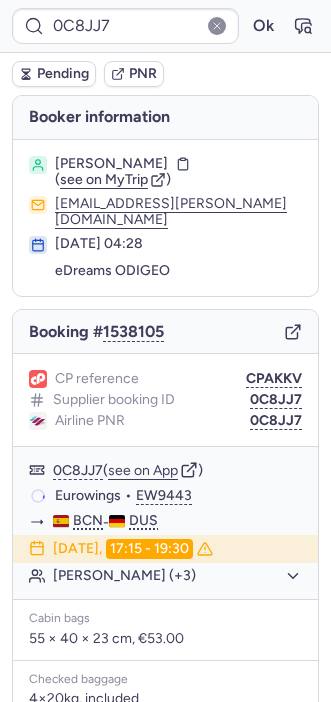 type on "CPU7CW" 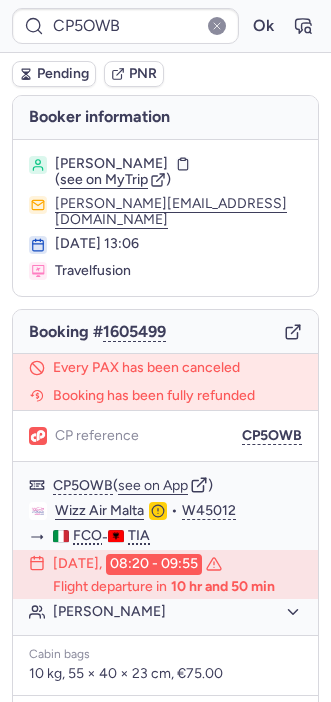 type on "CPAFPQ" 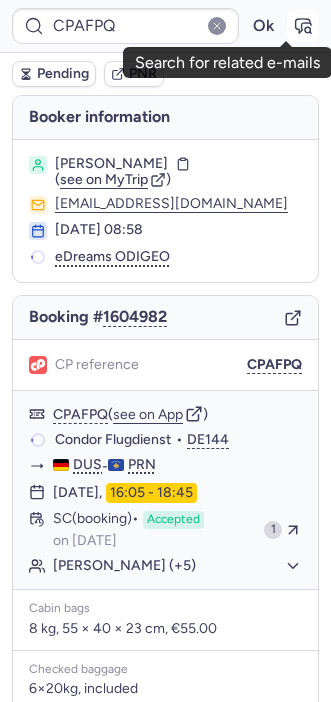click 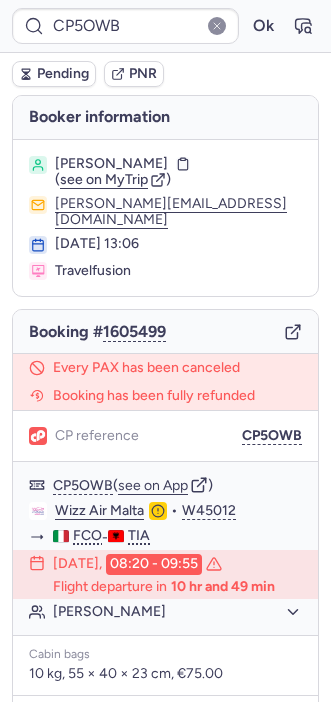 type on "CPQB44" 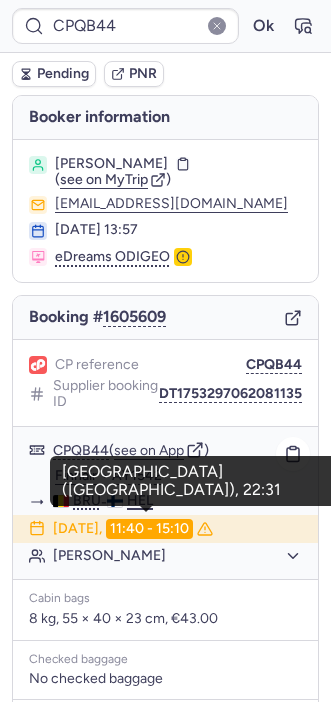 scroll, scrollTop: 253, scrollLeft: 0, axis: vertical 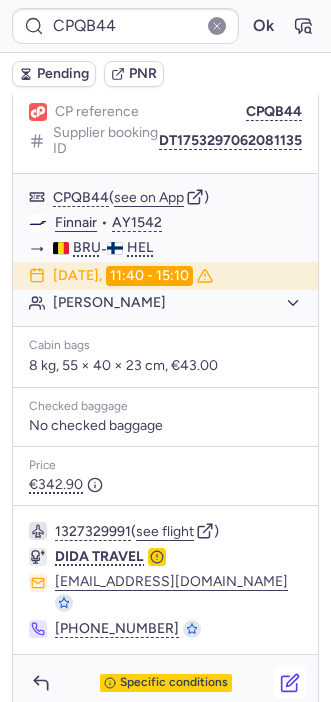 click at bounding box center [290, 683] 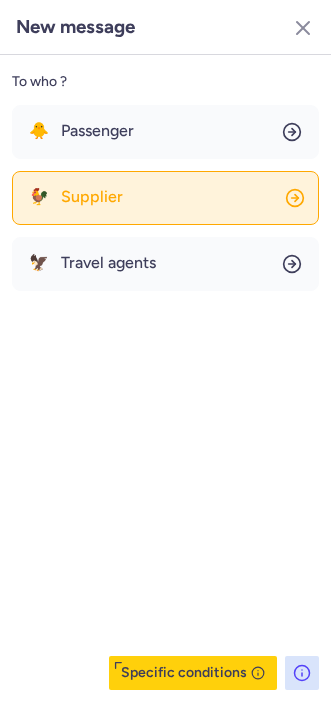 click on "🐓 Supplier" 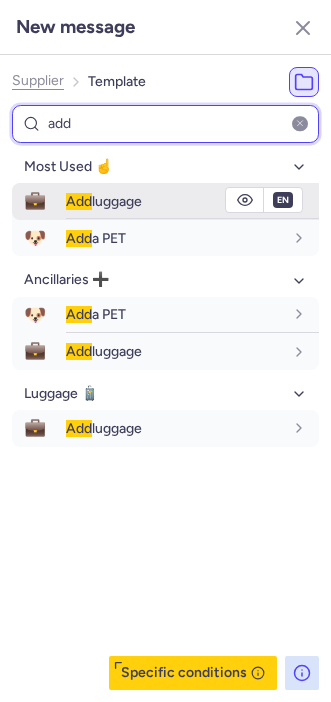 type on "add" 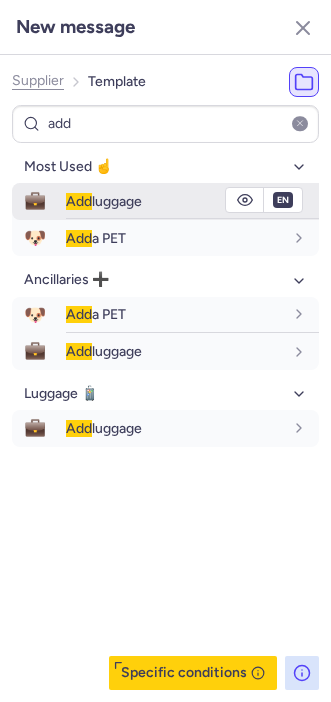 click on "Add" at bounding box center (79, 201) 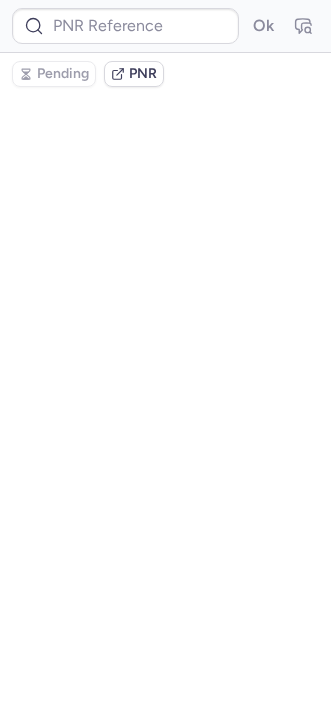 scroll, scrollTop: 0, scrollLeft: 0, axis: both 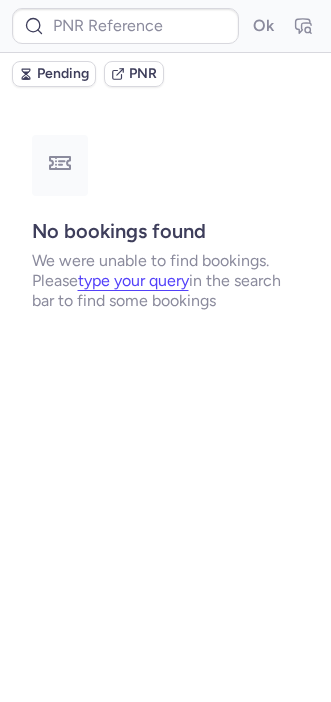 type on "CPQB44" 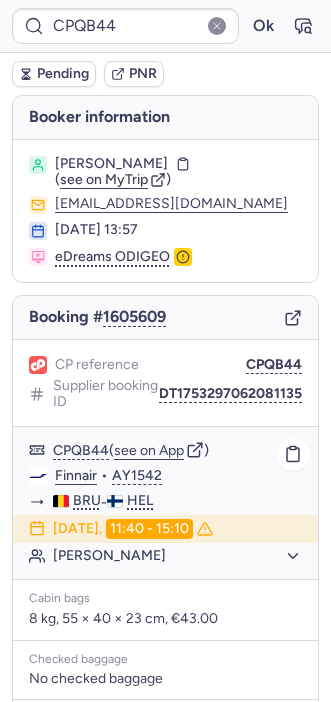 scroll, scrollTop: 253, scrollLeft: 0, axis: vertical 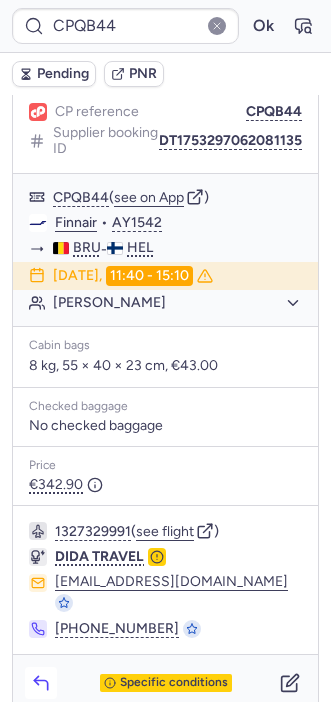 click 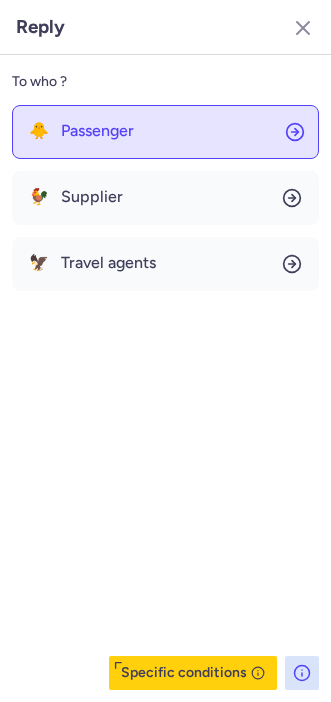 click on "Passenger" at bounding box center (97, 131) 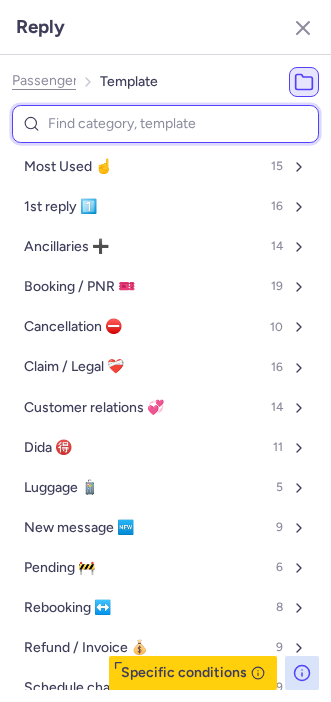 type on "p" 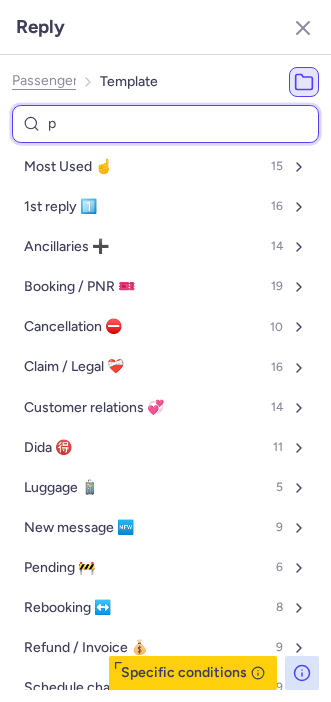 select on "en" 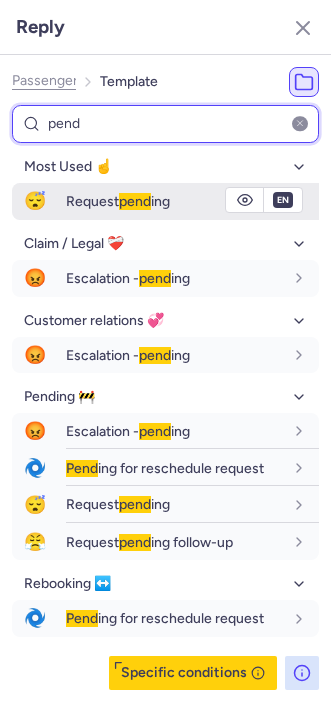 type on "pend" 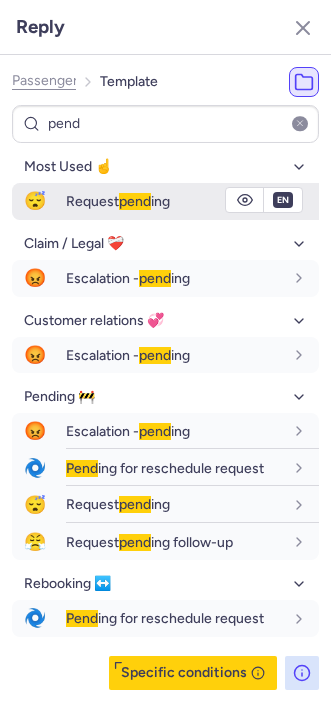 click on "Request  pend ing" at bounding box center (192, 201) 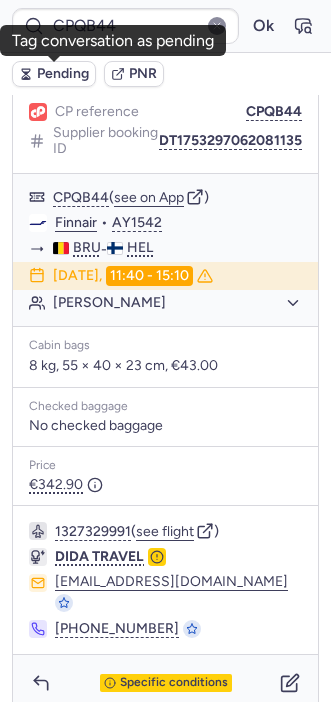 click on "Pending" at bounding box center (63, 74) 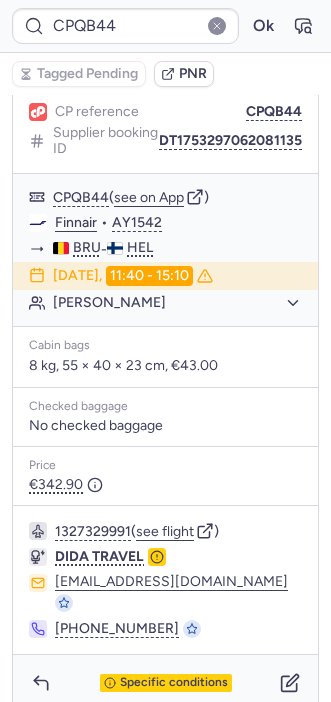 type on "CPPHQA" 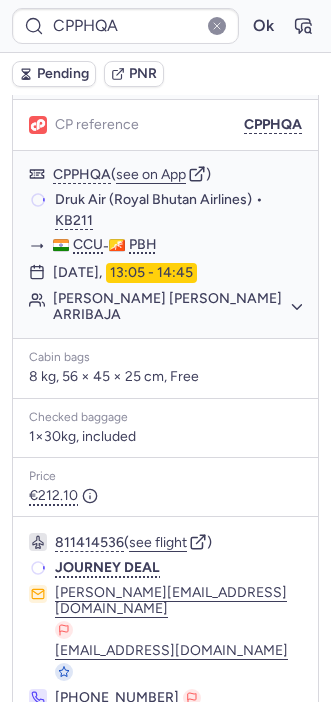 scroll, scrollTop: 253, scrollLeft: 0, axis: vertical 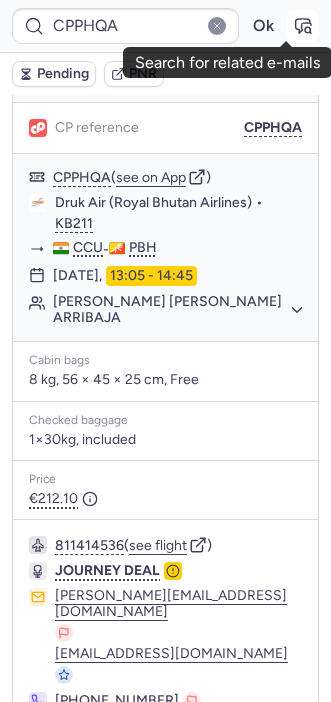 click 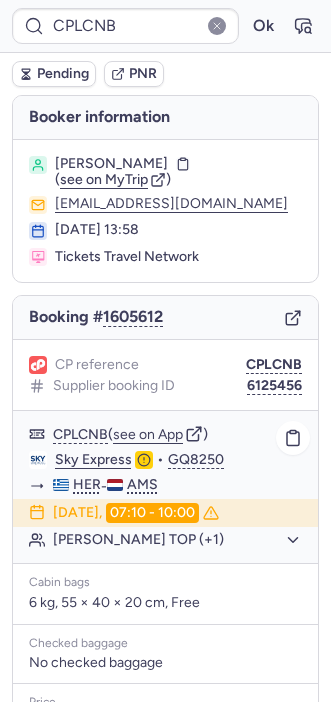 scroll, scrollTop: 298, scrollLeft: 0, axis: vertical 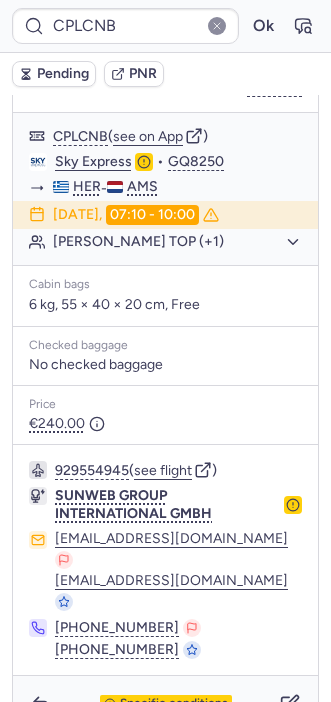click on "Specific conditions" at bounding box center (165, 704) 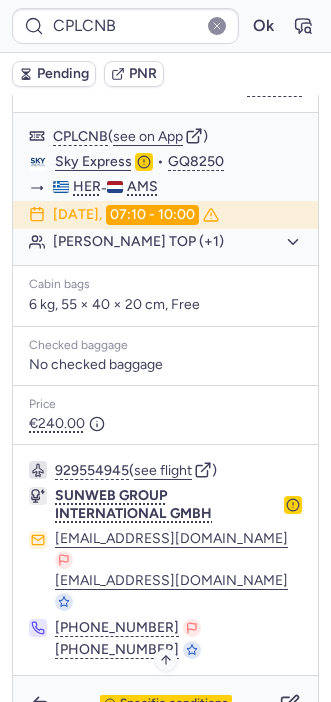 click on "Specific conditions" at bounding box center (174, 704) 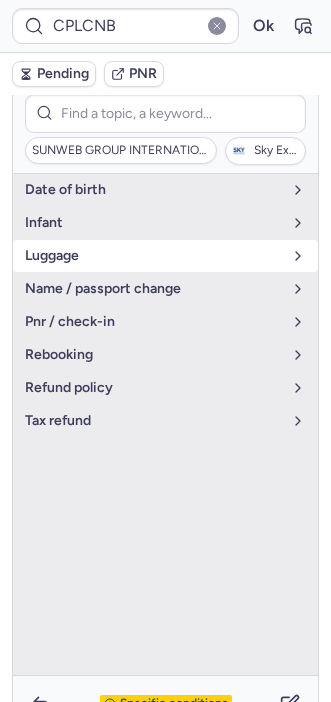 click on "luggage" at bounding box center [153, 256] 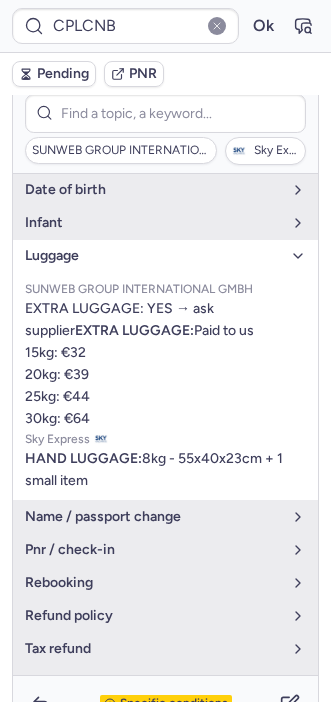 click on "Specific conditions" at bounding box center [165, 704] 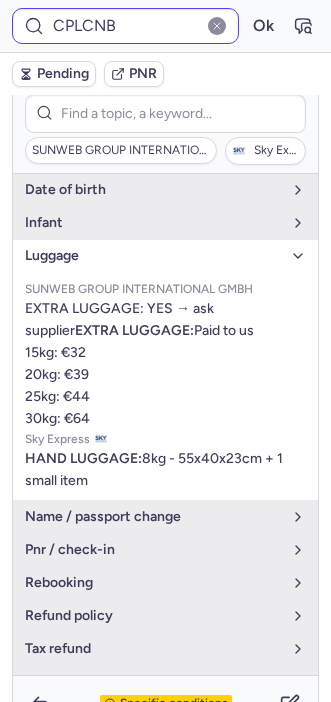 type on "CPGPCE" 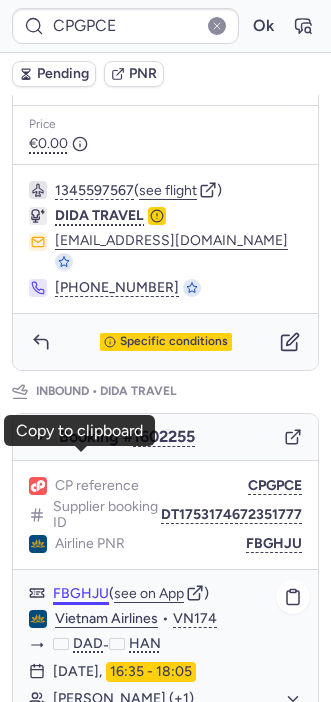 scroll, scrollTop: 812, scrollLeft: 0, axis: vertical 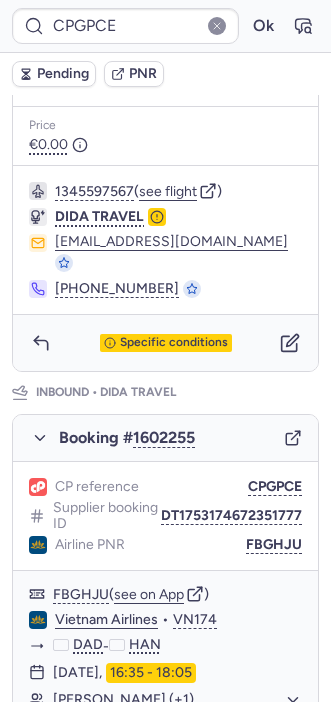 click on "Specific conditions" at bounding box center (165, 343) 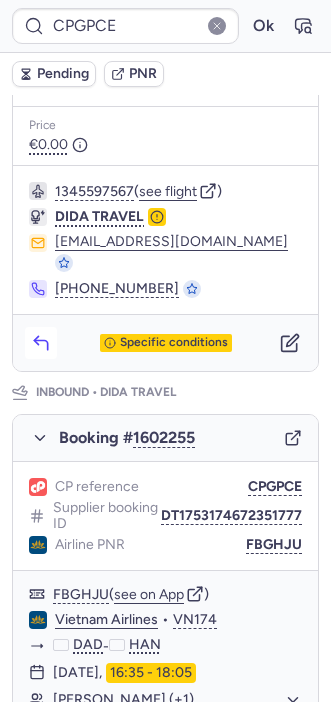 click 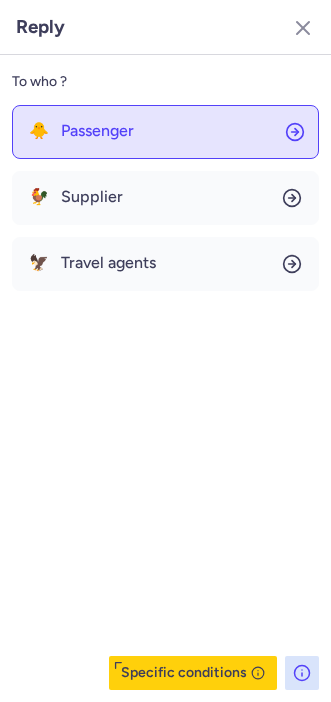 click on "🐥 Passenger" 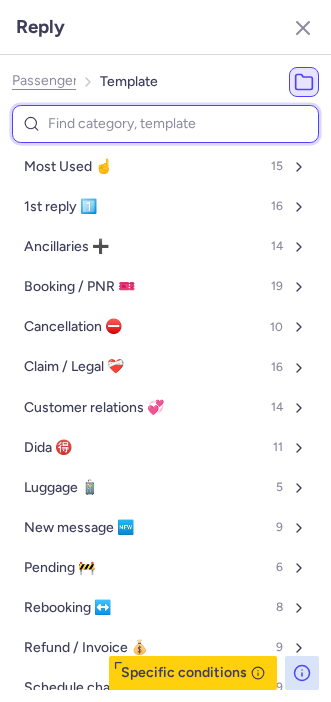 type on "f" 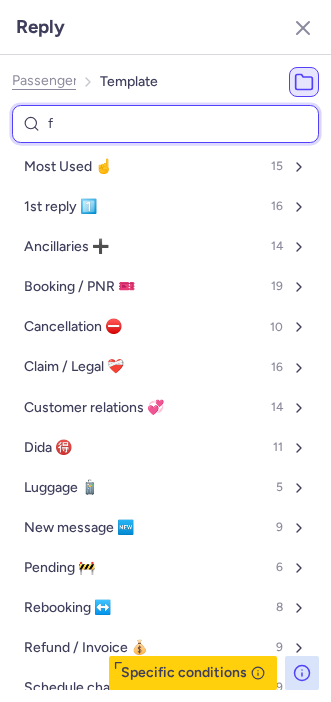 select on "en" 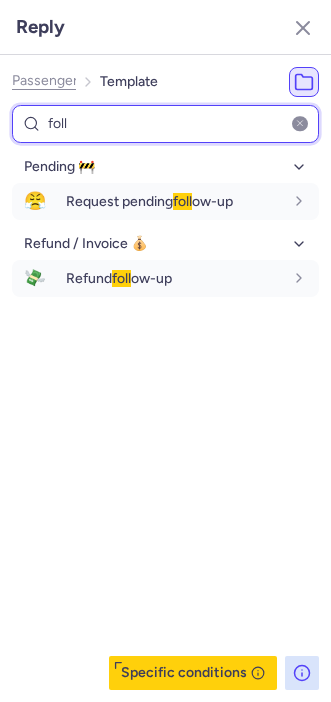 type on "foll" 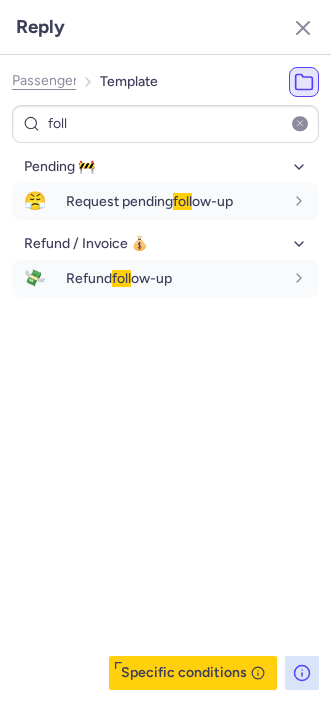 click on "Pending 🚧 😤 Request pending   foll ow-up fr en de nl pt es it ru en Refund / Invoice 💰 💸 Refund  foll ow-up fr en de nl pt es it ru en" at bounding box center (165, 420) 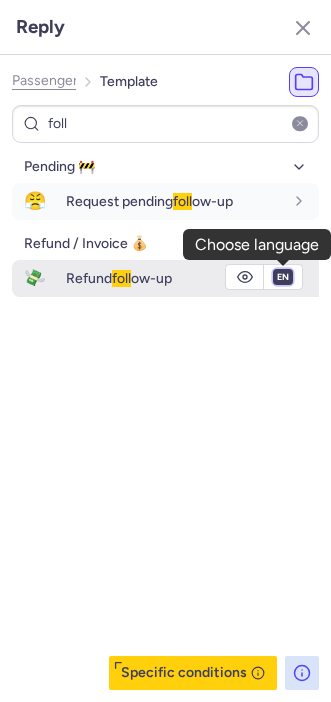 click on "fr en de nl pt es it ru" at bounding box center [283, 277] 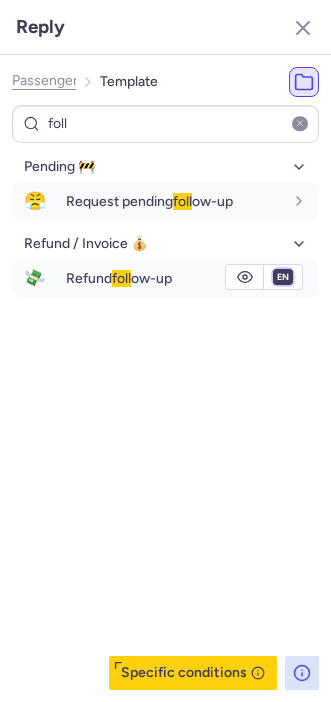 select on "fr" 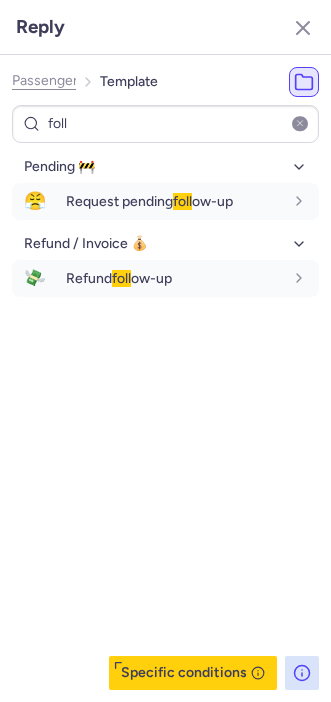 click on "fr en de nl pt es it ru" at bounding box center [283, 277] 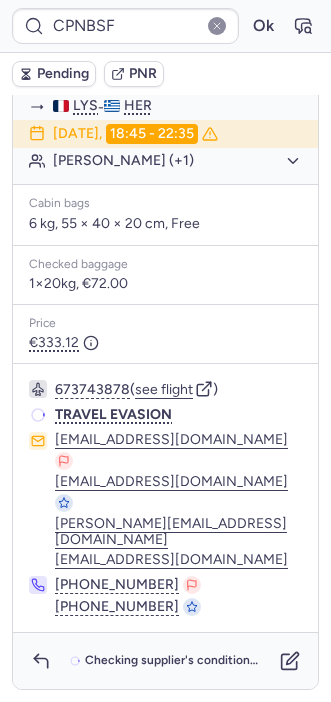 scroll, scrollTop: 80, scrollLeft: 0, axis: vertical 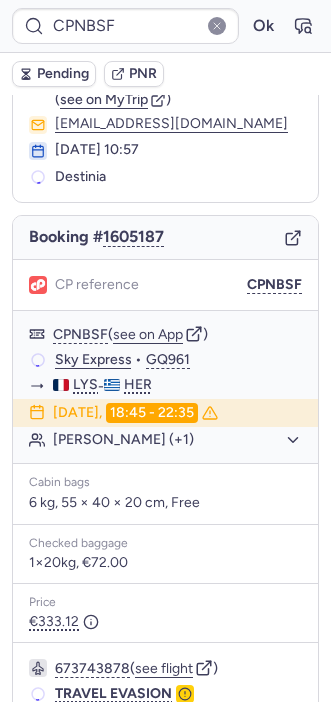 type on "CPLCNB" 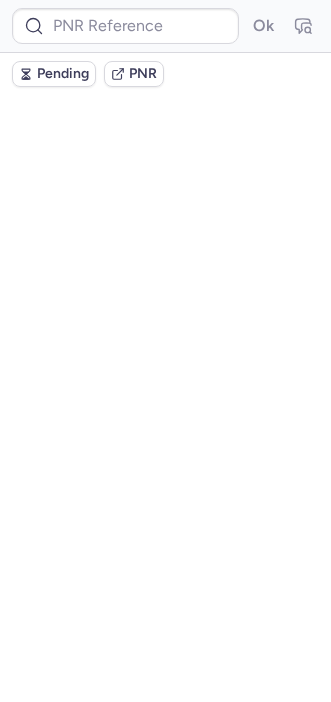 scroll, scrollTop: 0, scrollLeft: 0, axis: both 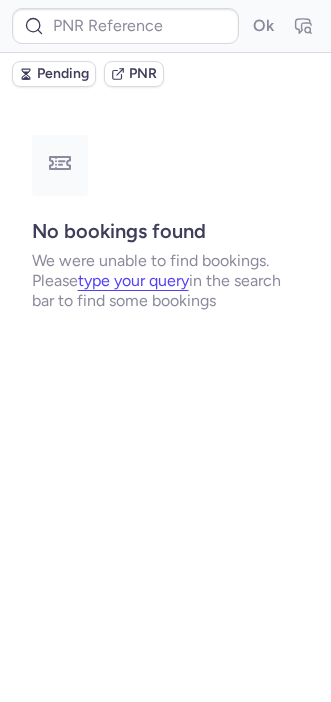 type on "CPEF8O" 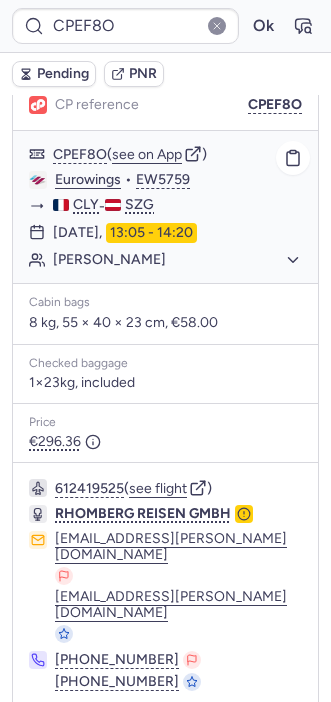scroll, scrollTop: 259, scrollLeft: 0, axis: vertical 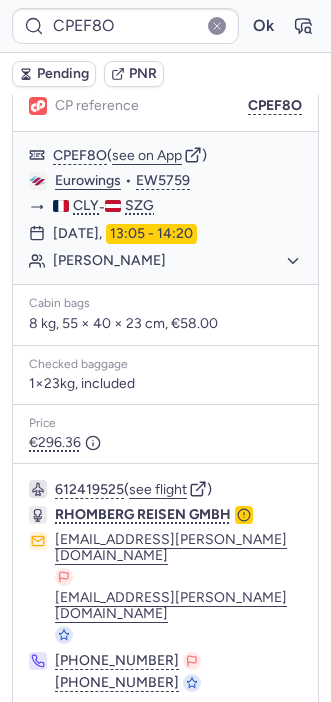 click 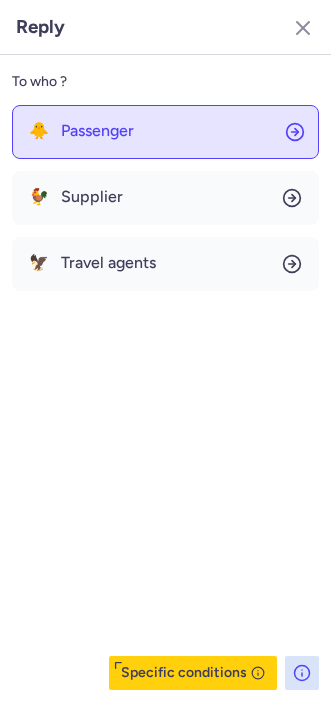 click on "🐥 Passenger" 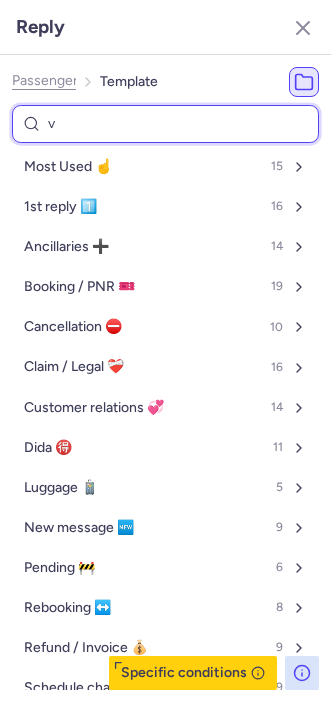 type on "vo" 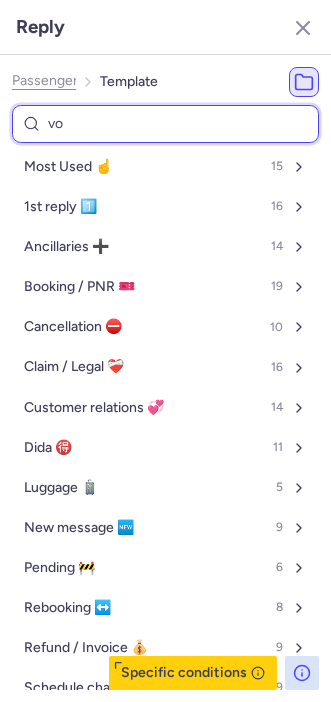 select on "en" 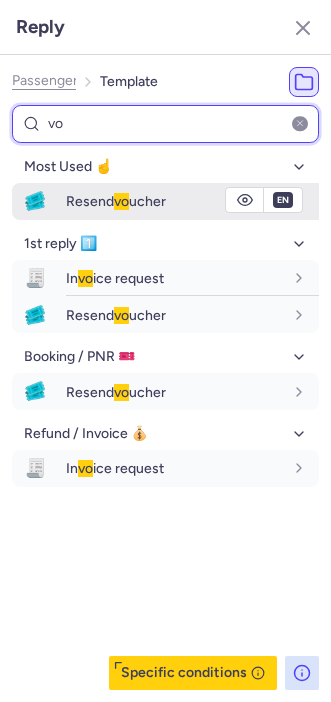 type on "vo" 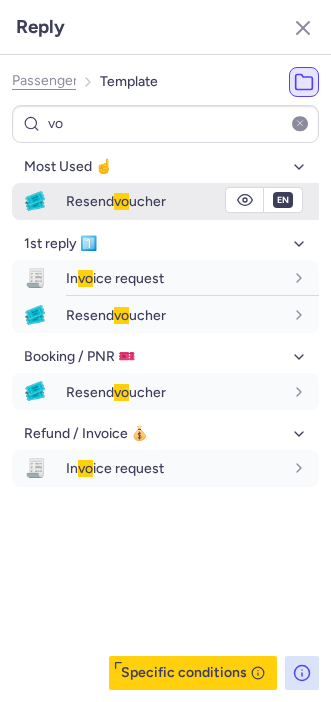 click on "Resend  vo ucher" at bounding box center [116, 201] 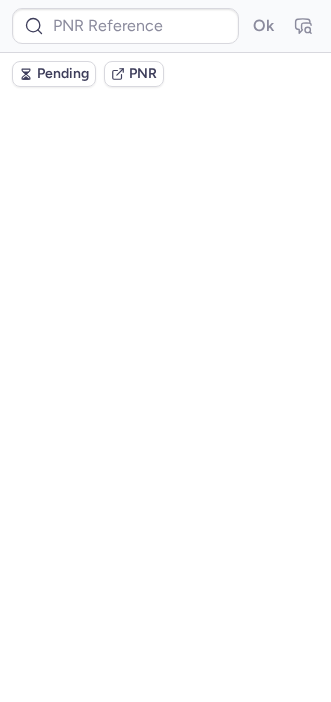 scroll, scrollTop: 0, scrollLeft: 0, axis: both 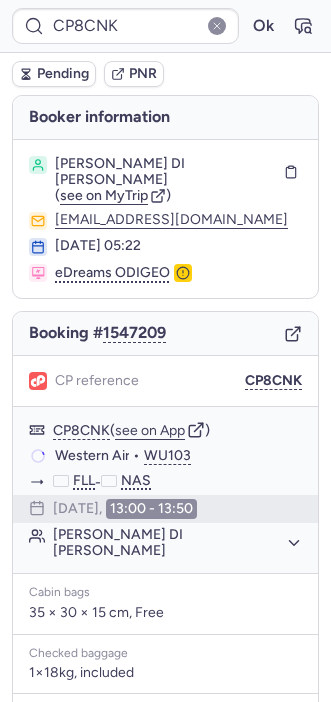 type on "CPNBSF" 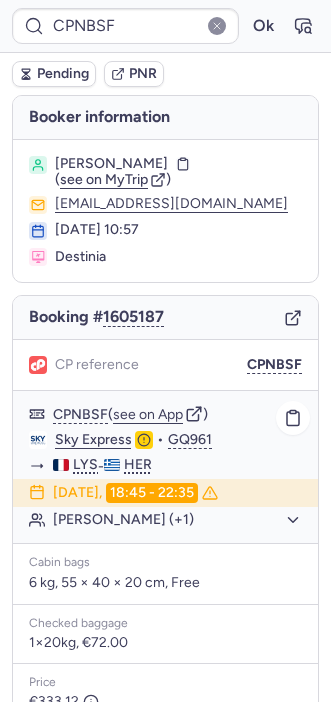 scroll, scrollTop: 301, scrollLeft: 0, axis: vertical 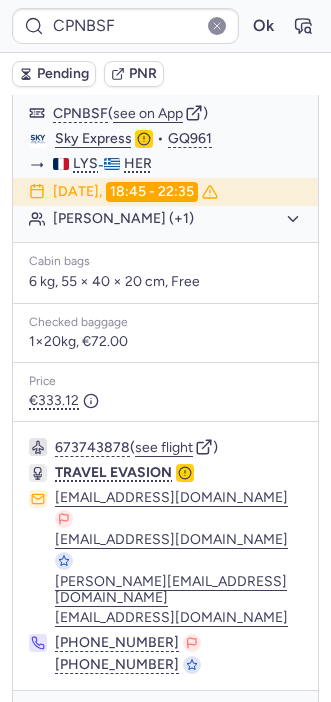 click 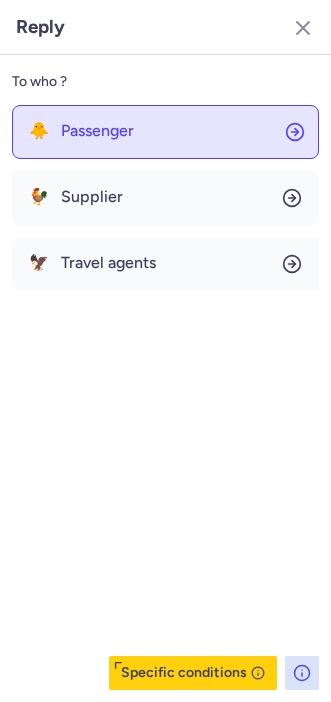 click on "🐥 Passenger" 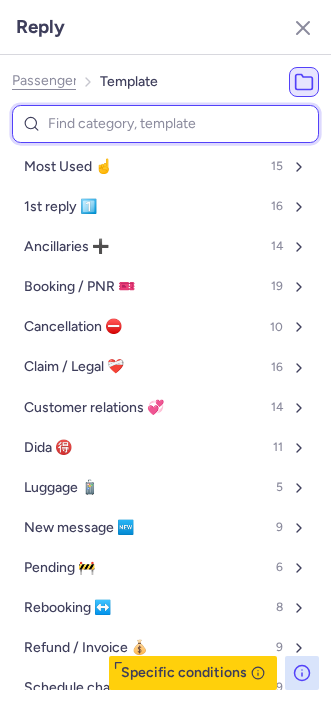 type on "v" 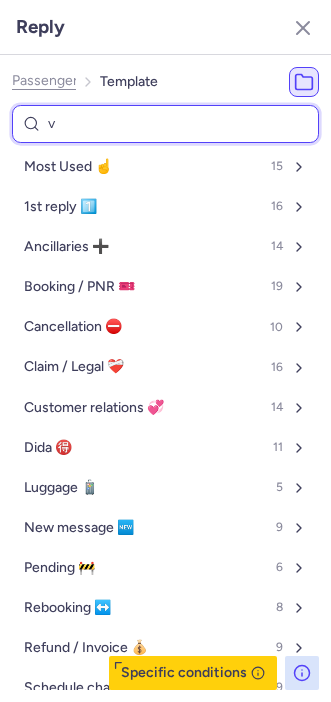 select on "en" 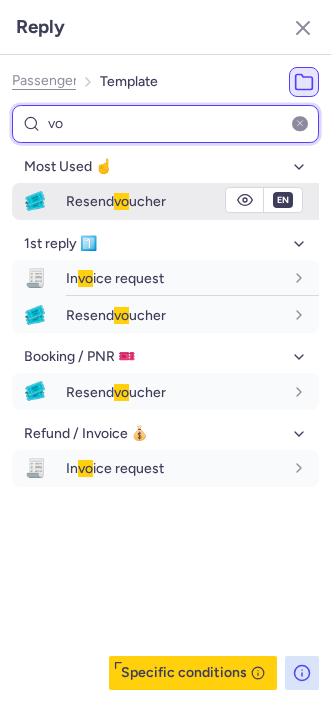 type on "vo" 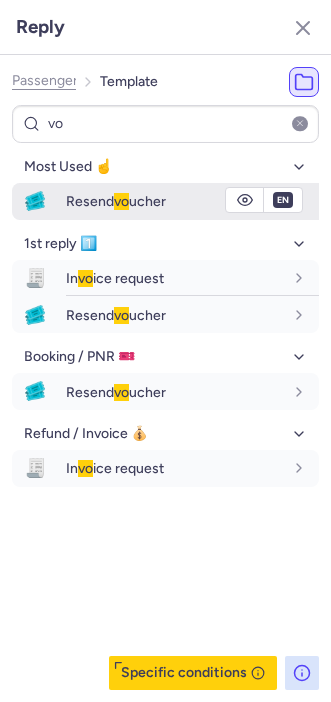 click on "🎟️ Resend  vo ucher" at bounding box center (165, 201) 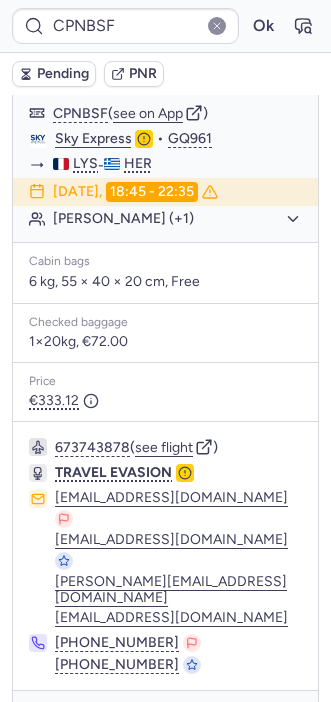 type on "CP34FE" 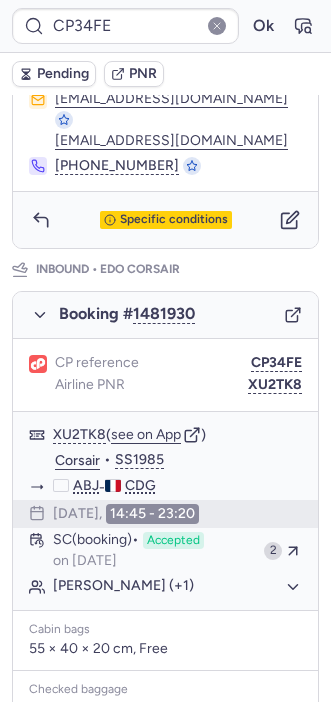 scroll, scrollTop: 825, scrollLeft: 0, axis: vertical 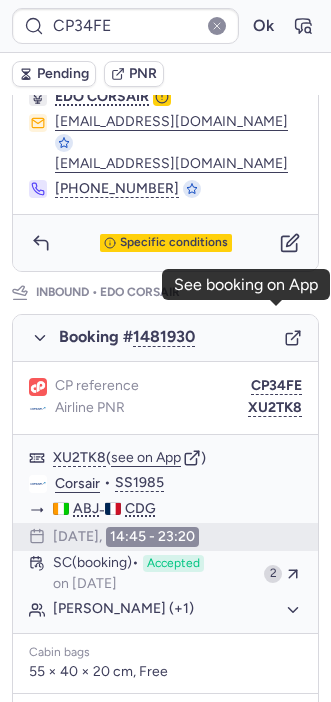 click 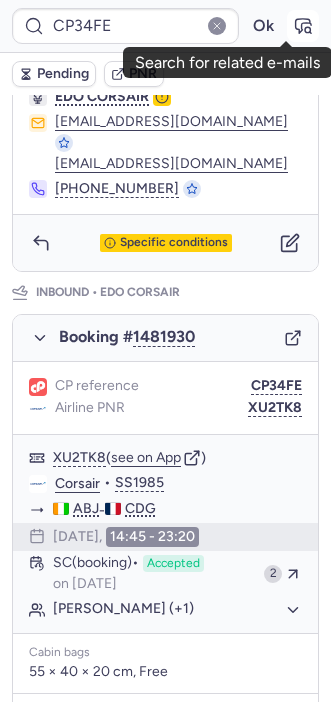 click 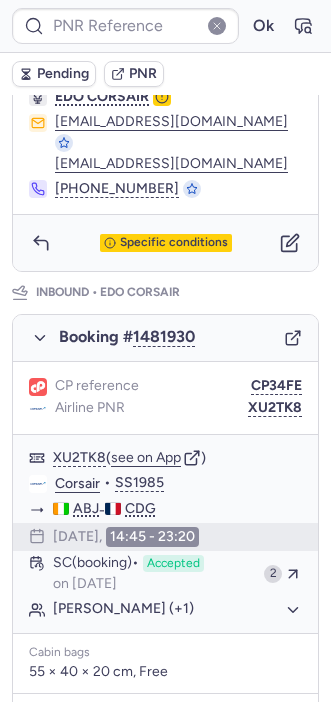 type on "CP34FE" 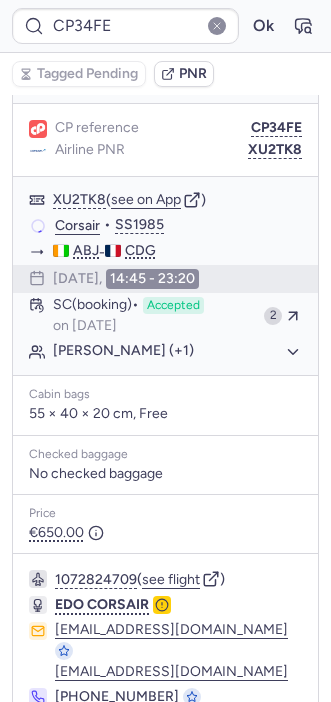 scroll, scrollTop: 1129, scrollLeft: 0, axis: vertical 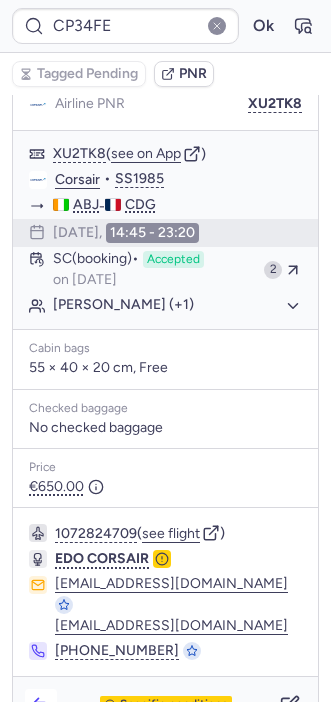 click 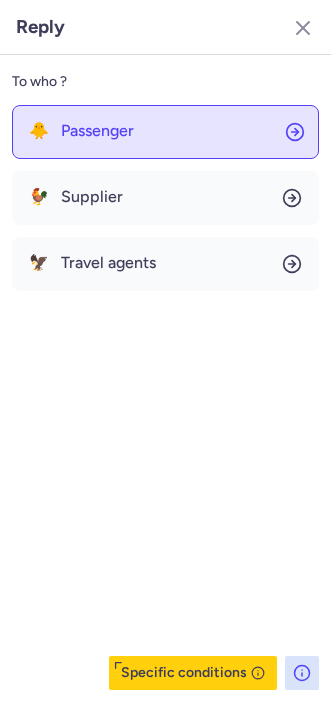 click on "🐥 Passenger" 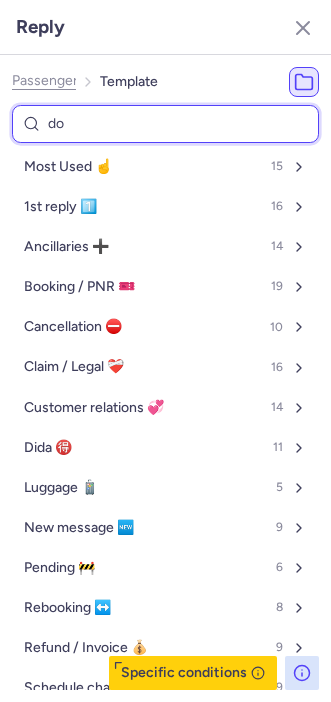 type on "don" 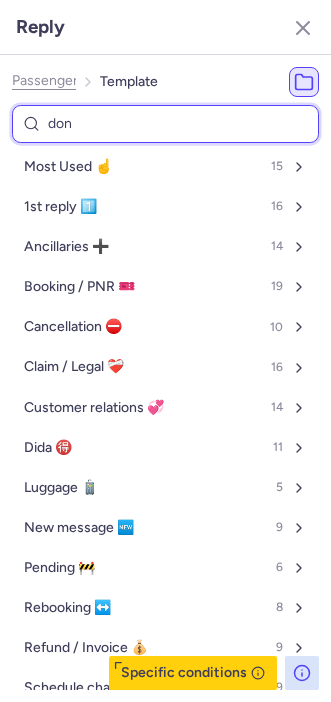 select on "en" 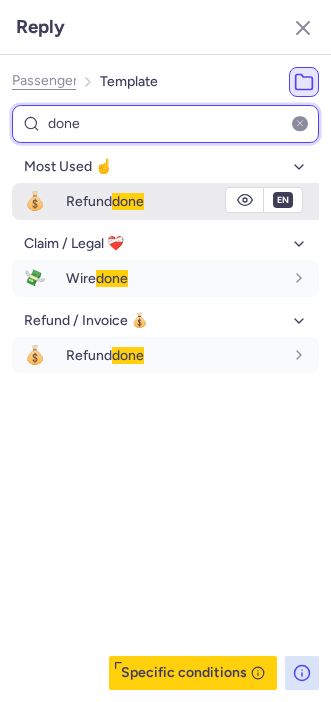 type on "done" 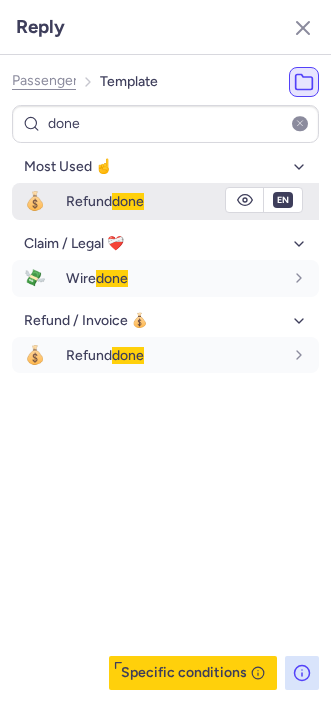 click on "💰 Refund  done" at bounding box center (165, 201) 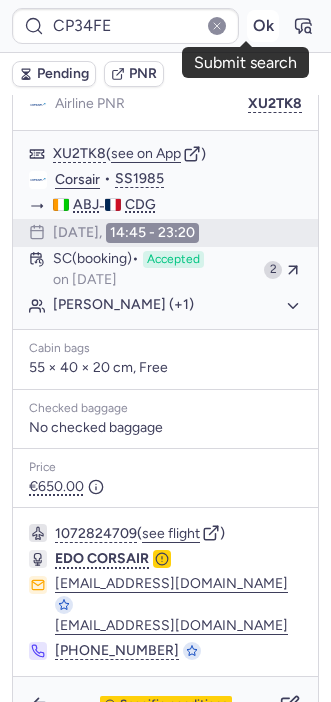 click on "Ok" at bounding box center (263, 26) 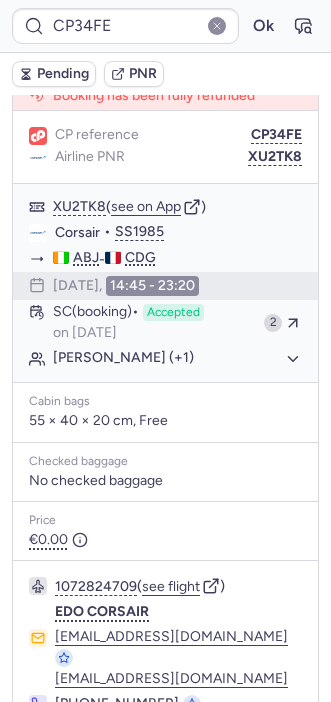 scroll, scrollTop: 1129, scrollLeft: 0, axis: vertical 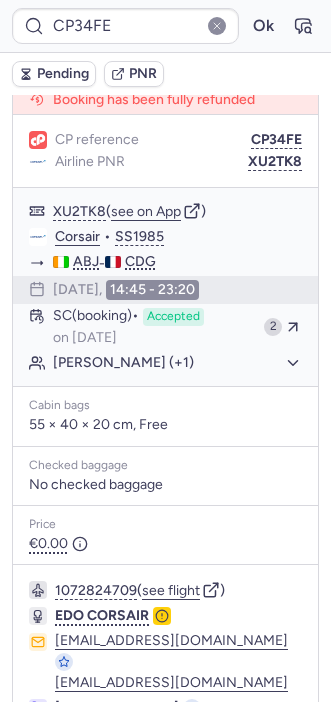 type on "CPLCNB" 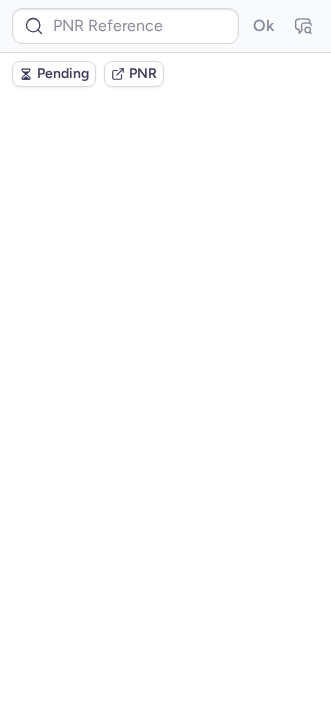 scroll, scrollTop: 0, scrollLeft: 0, axis: both 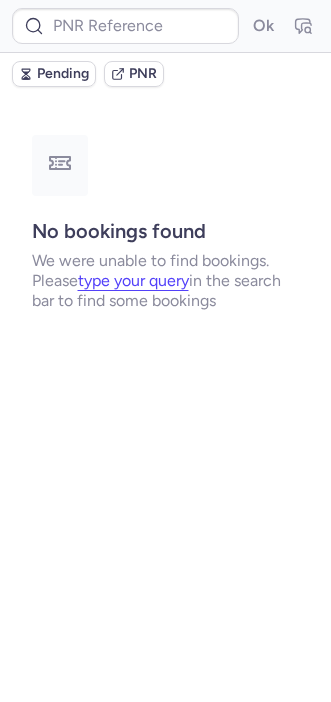 type on "CPXE4W" 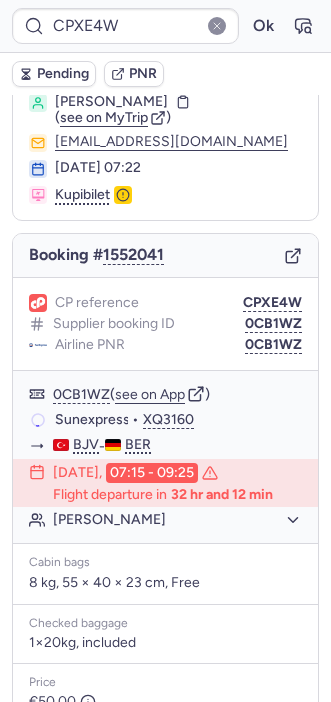 scroll, scrollTop: 66, scrollLeft: 0, axis: vertical 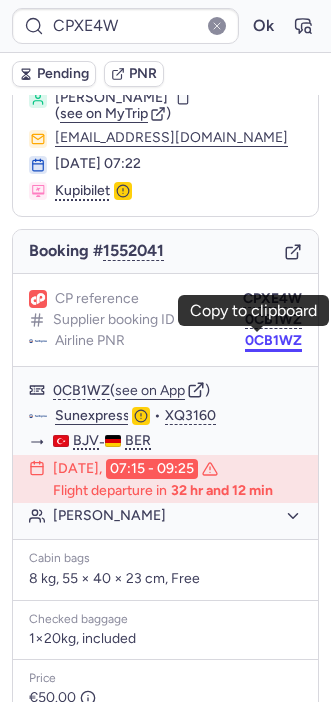click on "0CB1WZ" at bounding box center [273, 341] 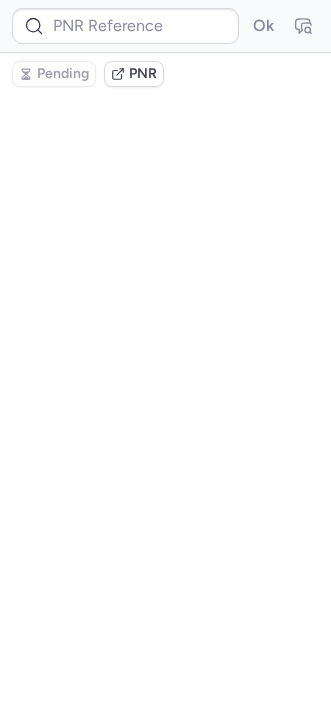 type on "CPXE4W" 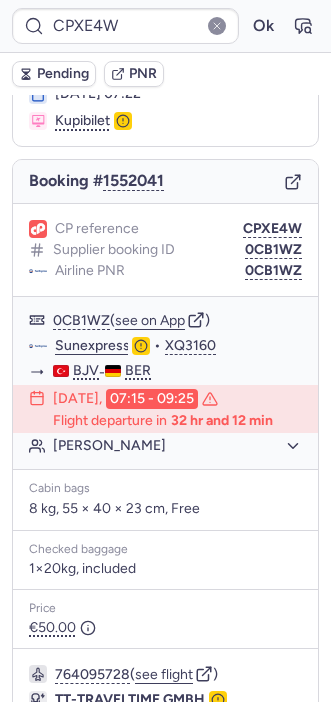 scroll, scrollTop: 136, scrollLeft: 0, axis: vertical 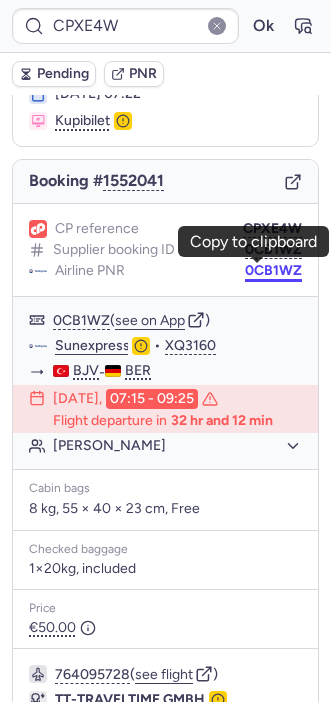 click on "0CB1WZ" at bounding box center (273, 271) 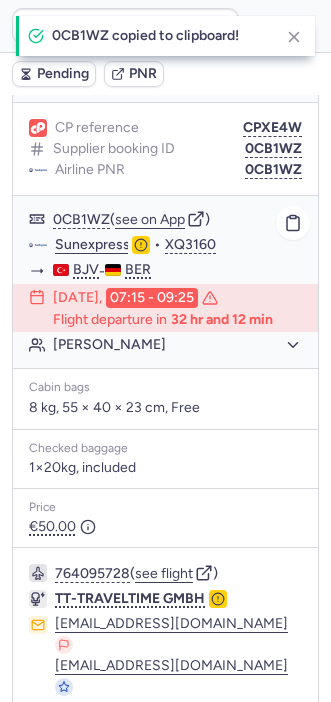 scroll, scrollTop: 258, scrollLeft: 0, axis: vertical 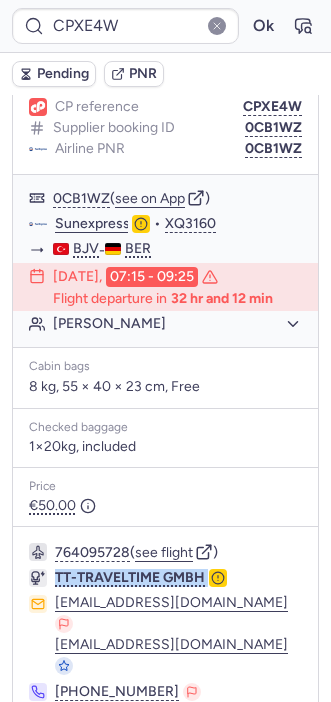 drag, startPoint x: 45, startPoint y: 575, endPoint x: 222, endPoint y: 584, distance: 177.22867 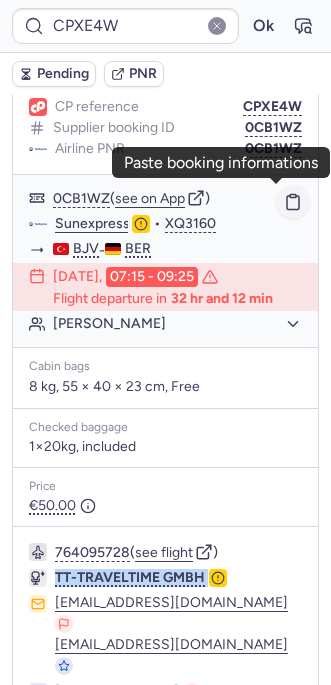 click 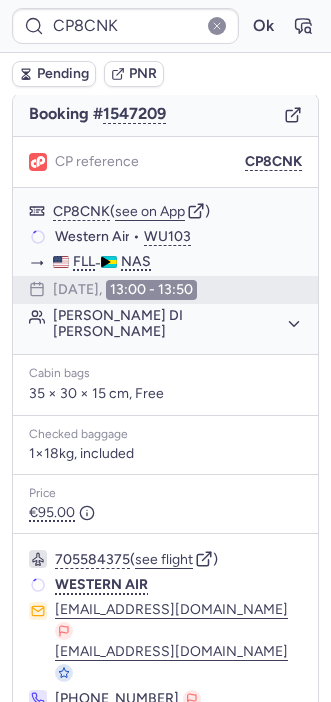 scroll, scrollTop: 216, scrollLeft: 0, axis: vertical 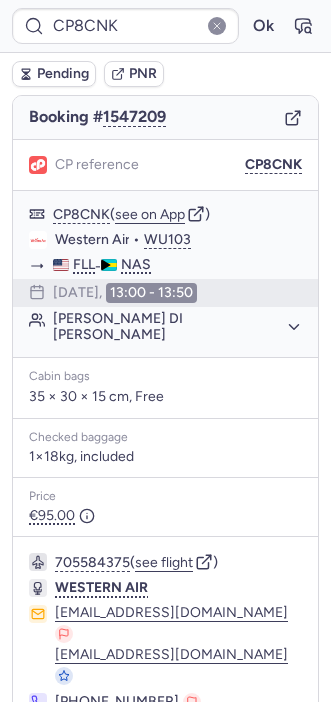 type on "CPGSFZ" 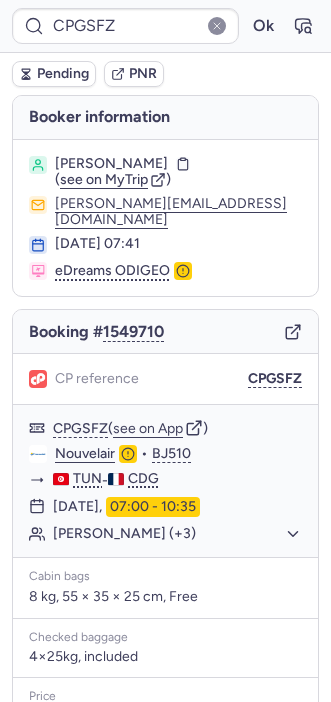 scroll, scrollTop: 216, scrollLeft: 0, axis: vertical 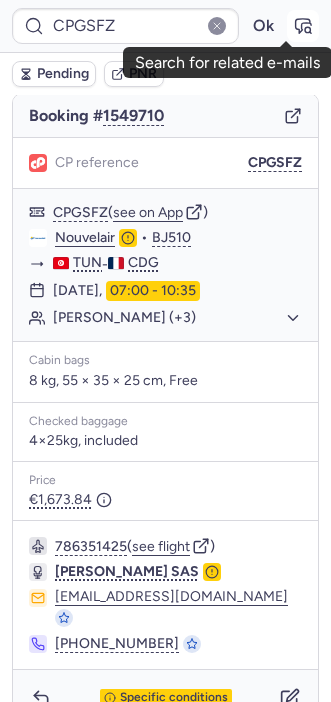 click 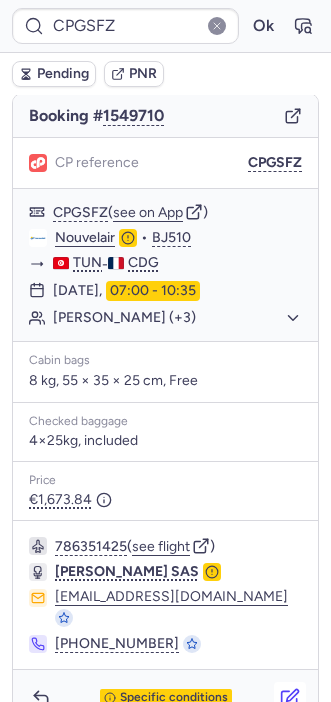 click at bounding box center (290, 698) 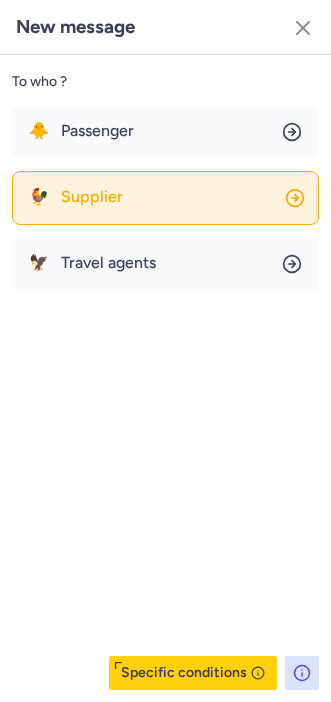 click on "🐓 Supplier" 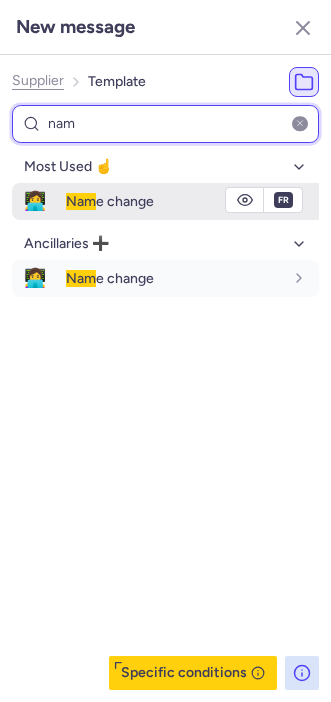 type on "nam" 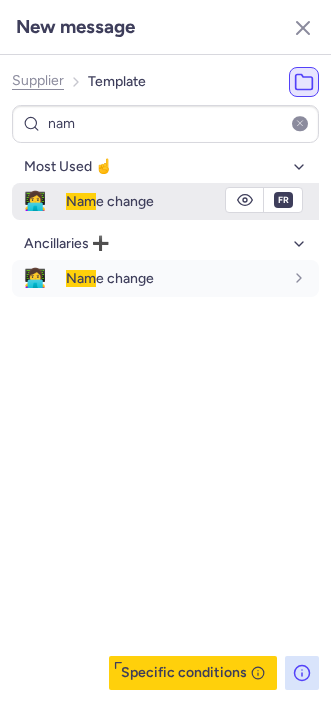 click on "Nam" at bounding box center (81, 201) 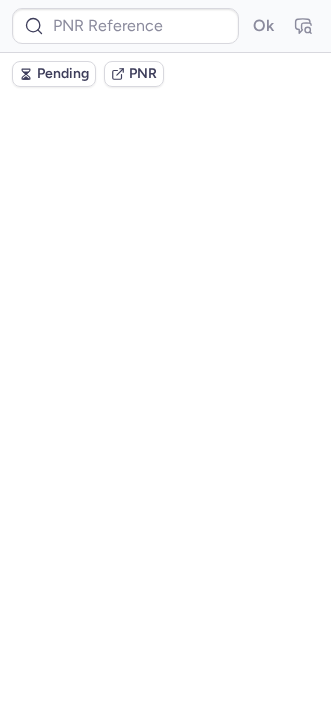 scroll, scrollTop: 0, scrollLeft: 0, axis: both 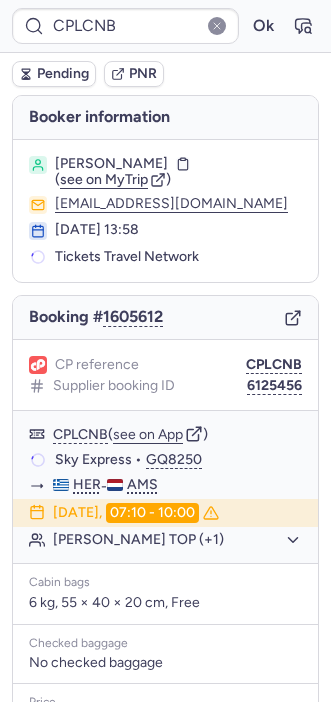 type on "CPGSFZ" 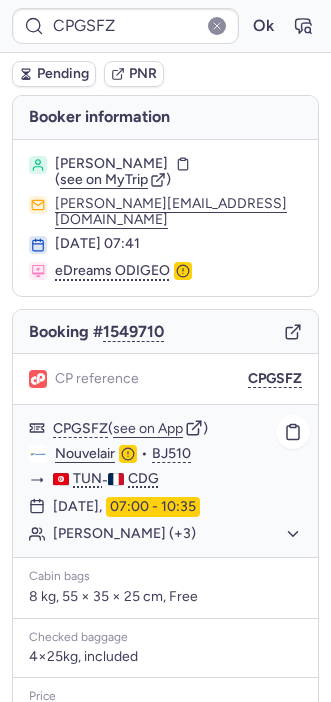 scroll, scrollTop: 216, scrollLeft: 0, axis: vertical 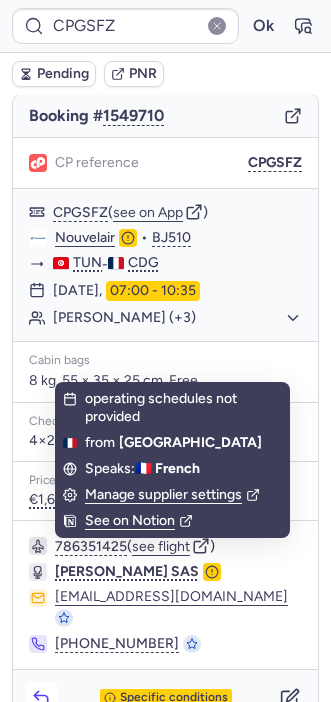 click at bounding box center [41, 698] 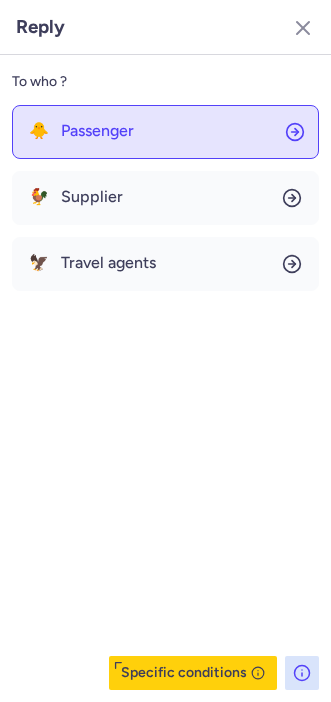 click on "🐥 Passenger" 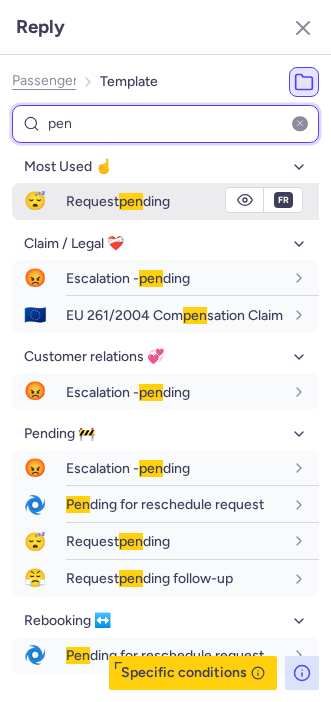 type on "pen" 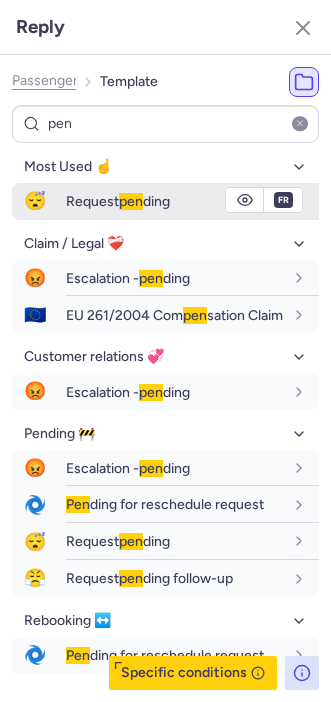 click on "Request  pen ding" at bounding box center [118, 201] 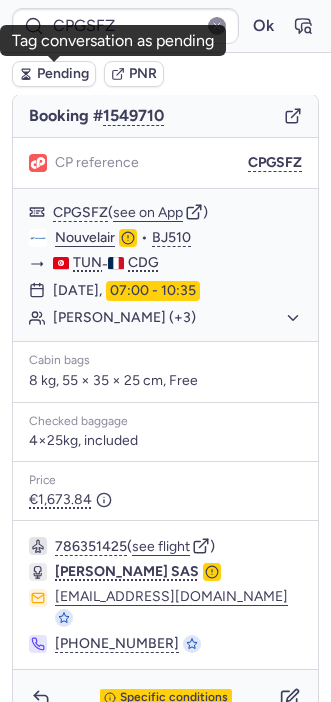 click on "Pending" at bounding box center [63, 74] 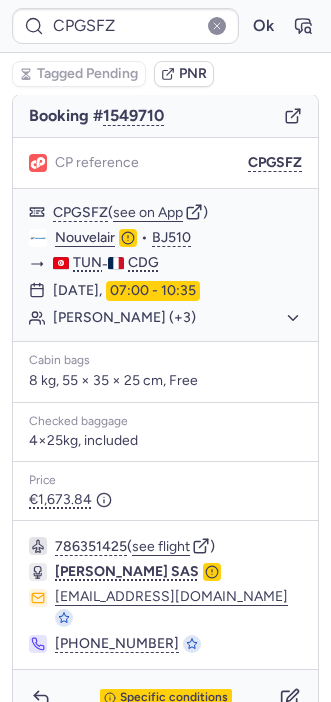 type on "X4T4NI" 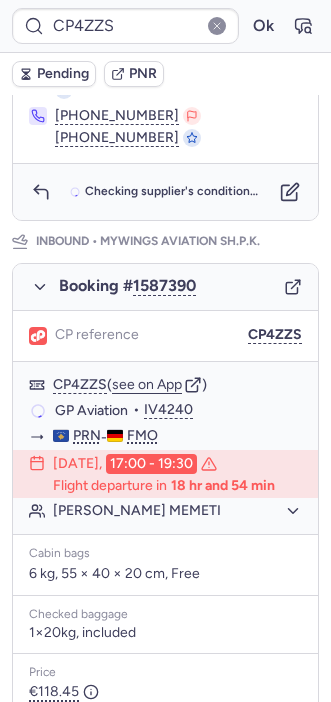 scroll, scrollTop: 937, scrollLeft: 0, axis: vertical 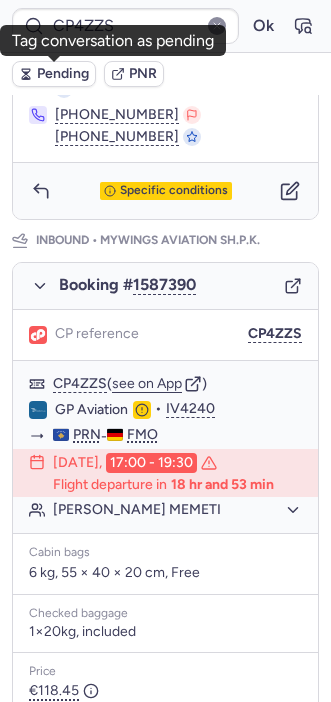 click on "Pending" at bounding box center [63, 74] 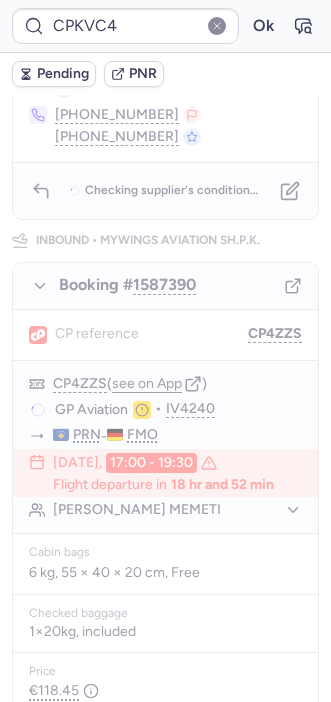 type on "X4T4NI" 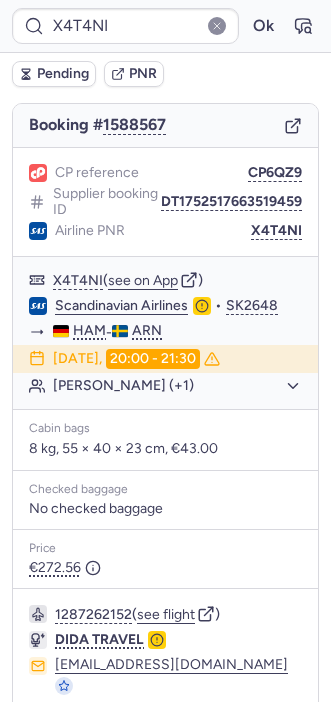 scroll, scrollTop: 260, scrollLeft: 0, axis: vertical 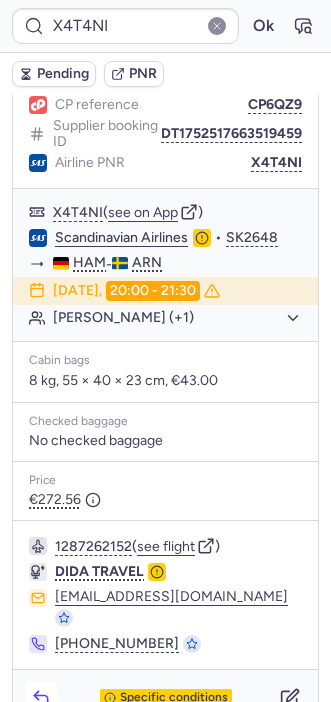 click 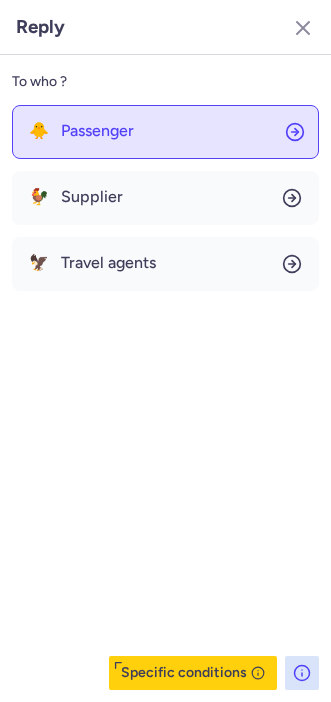 click on "🐥 Passenger" 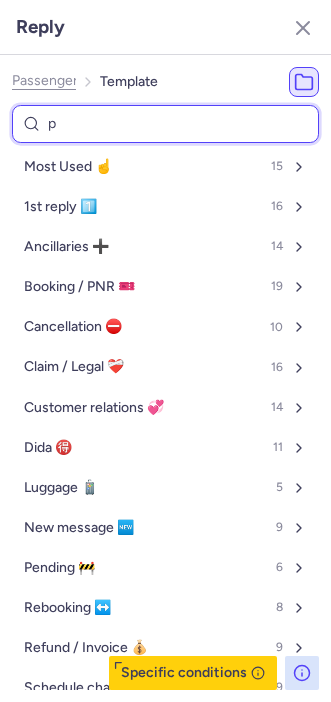 type on "pn" 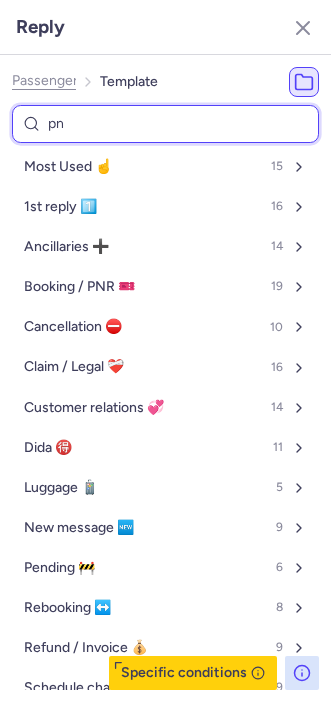 select on "en" 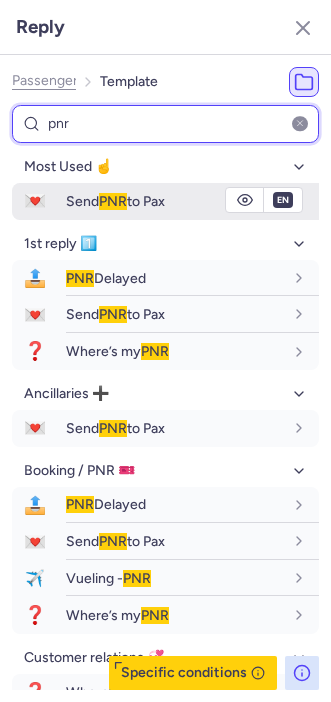 type on "pnr" 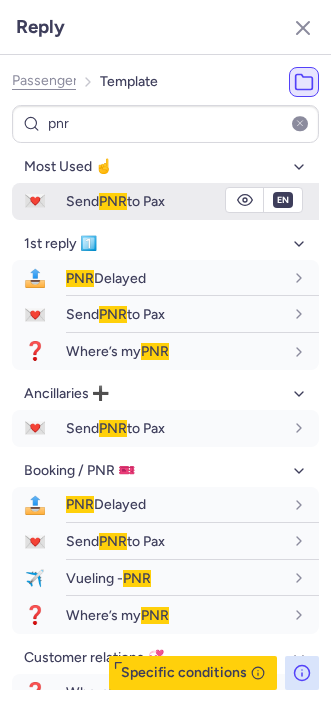 click on "💌 Send  PNR  to Pax" at bounding box center [165, 201] 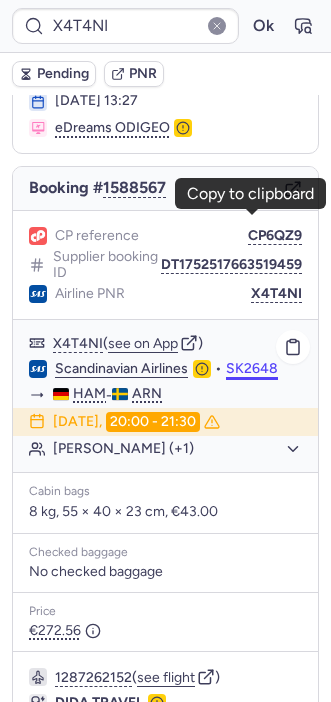 scroll, scrollTop: 125, scrollLeft: 0, axis: vertical 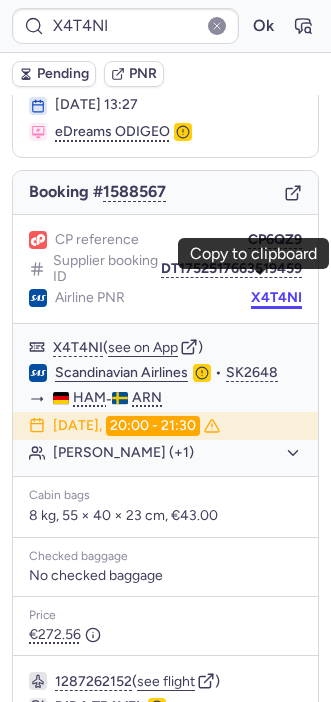 click on "X4T4NI" at bounding box center (276, 298) 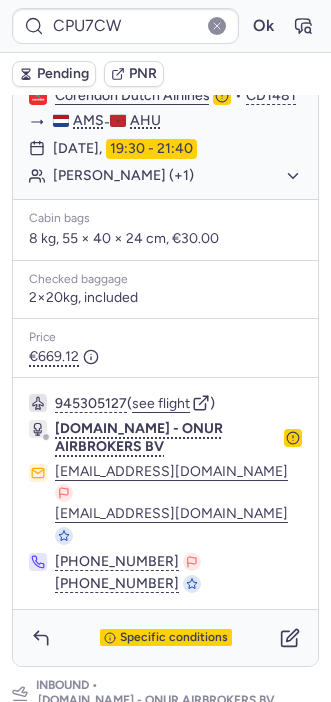 scroll, scrollTop: 544, scrollLeft: 0, axis: vertical 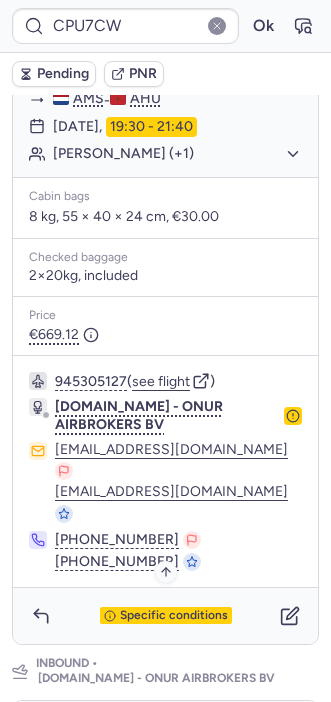 click on "Specific conditions" at bounding box center [174, 616] 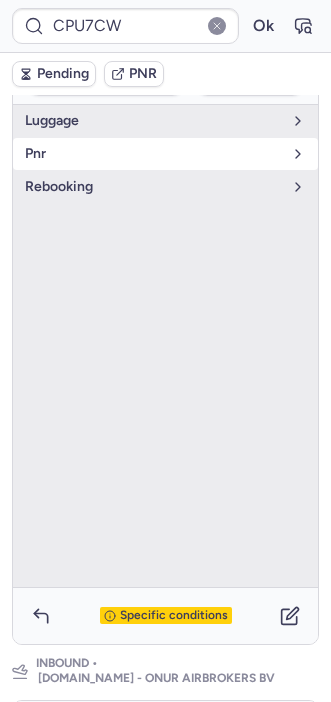 click on "pnr" at bounding box center [153, 154] 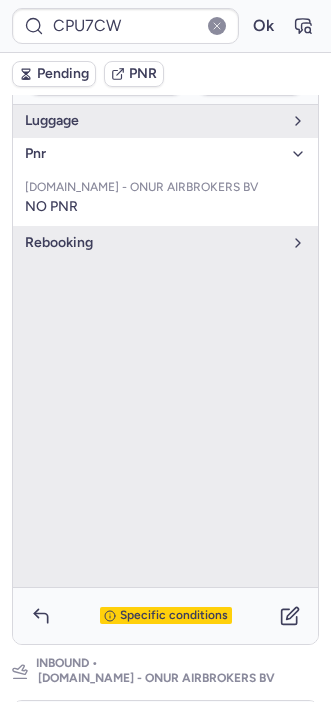 click on "Specific conditions" at bounding box center (174, 616) 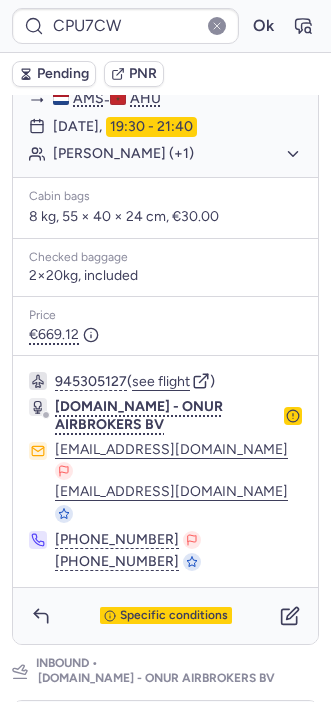 type on "CPLCNB" 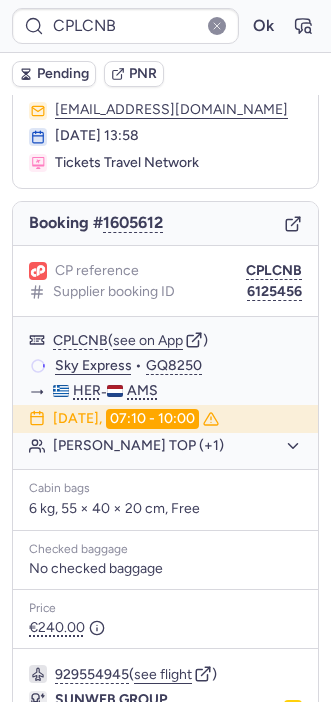 scroll, scrollTop: 93, scrollLeft: 0, axis: vertical 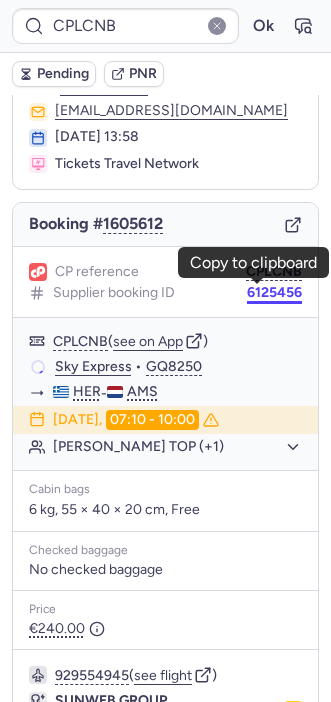 click on "6125456" at bounding box center (274, 293) 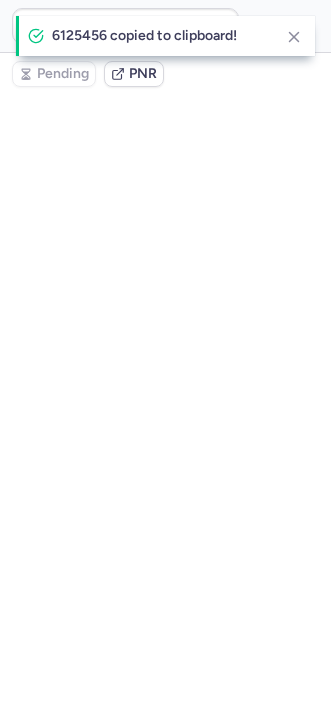 scroll, scrollTop: 0, scrollLeft: 0, axis: both 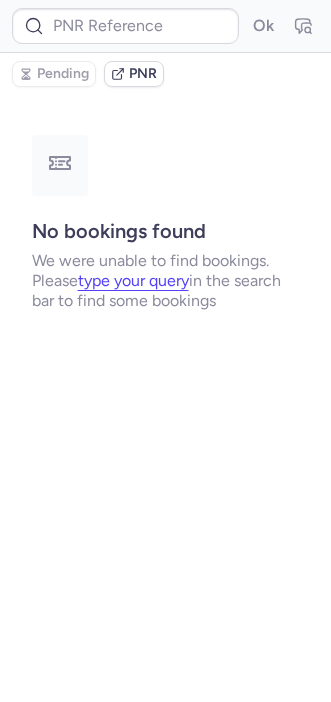 type on "CP4ZZS" 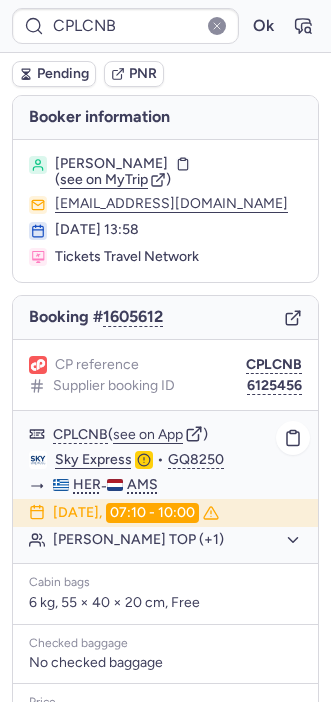 click on "[PERSON_NAME] TOP (+1)" 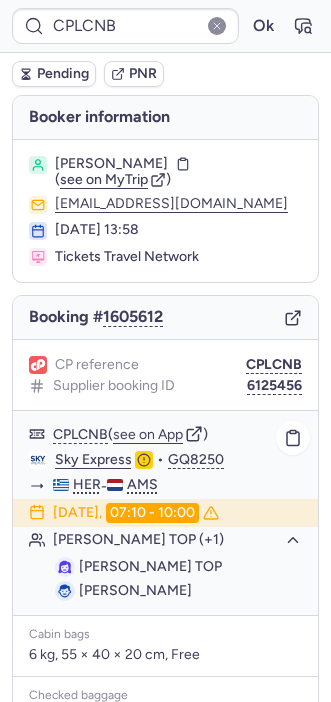scroll, scrollTop: 351, scrollLeft: 0, axis: vertical 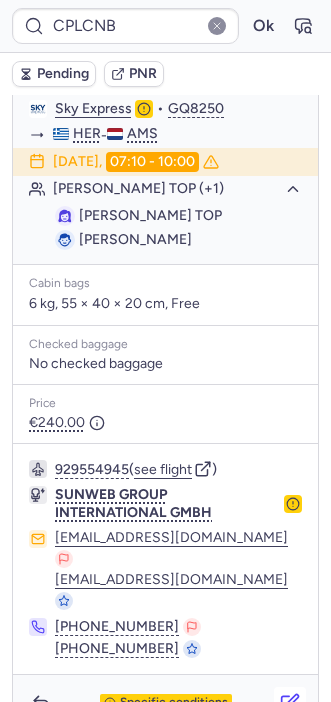 click 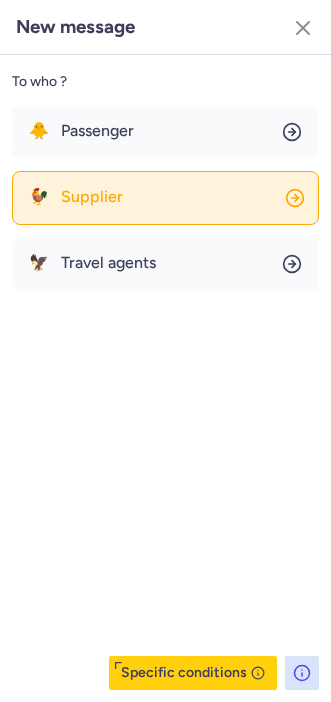 click on "🐓 Supplier" 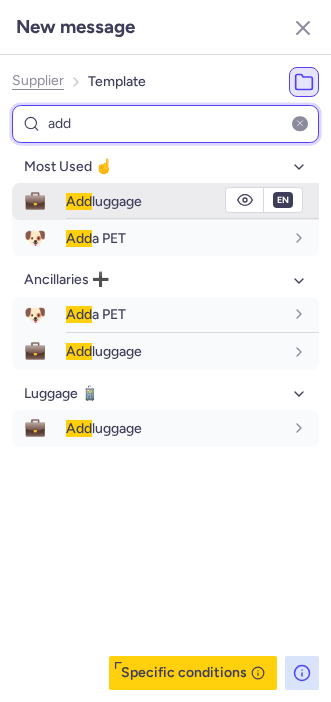 type on "add" 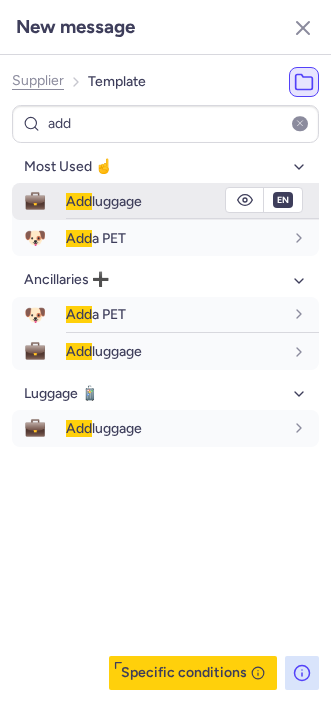 click on "Add" at bounding box center (79, 201) 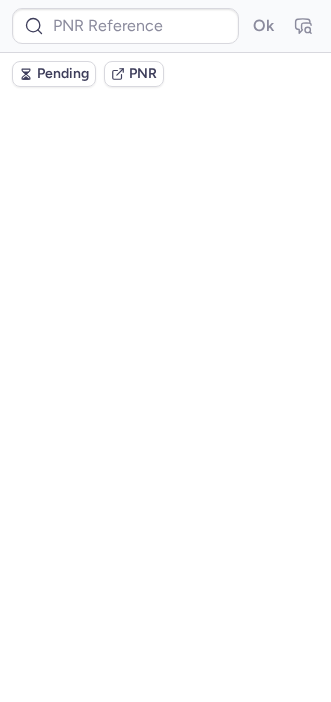 scroll, scrollTop: 0, scrollLeft: 0, axis: both 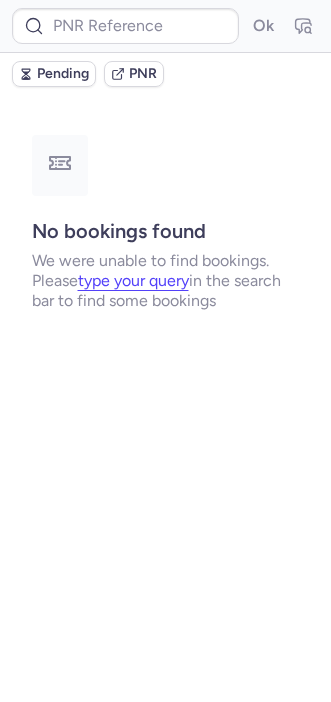 type on "CPLCNB" 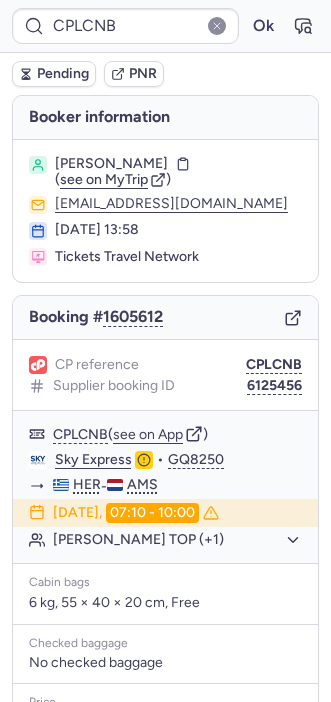 scroll, scrollTop: 298, scrollLeft: 0, axis: vertical 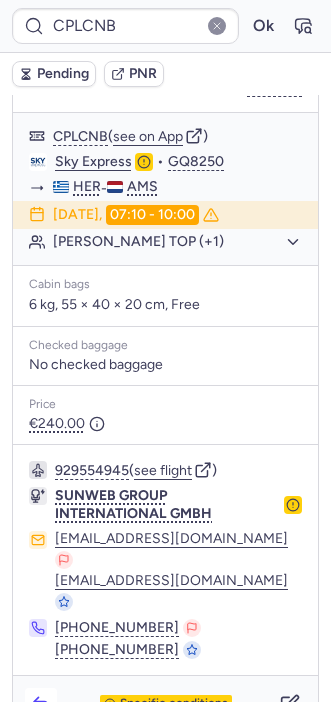 click 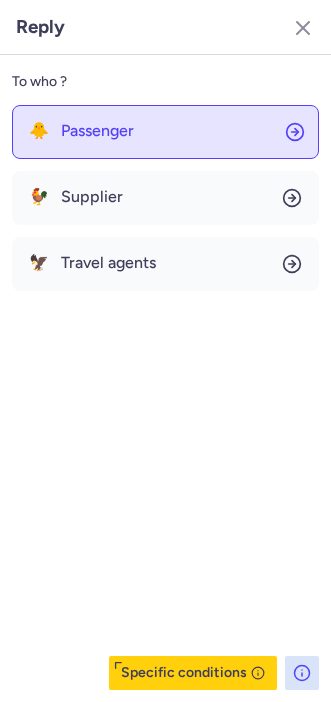 click on "Passenger" at bounding box center (97, 131) 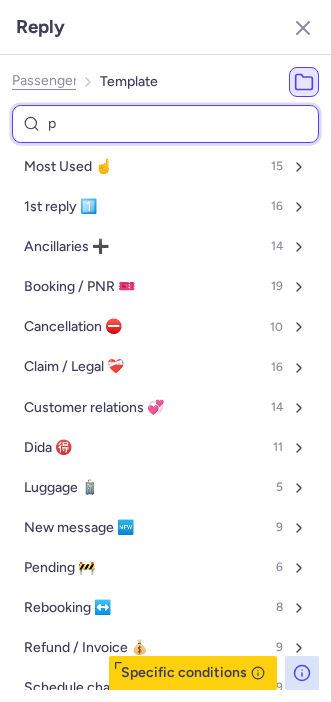 type on "pe" 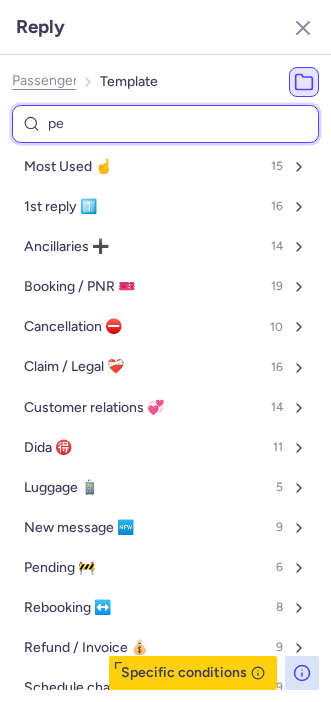select on "en" 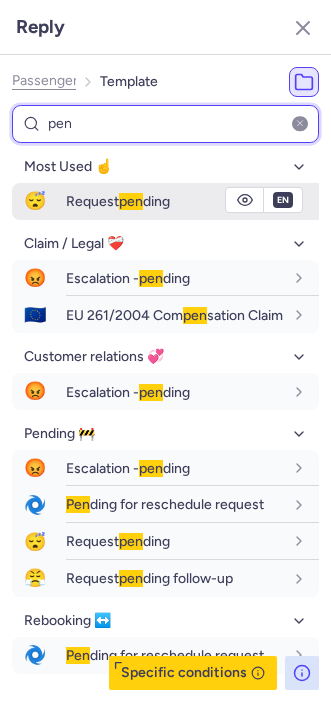 type on "pen" 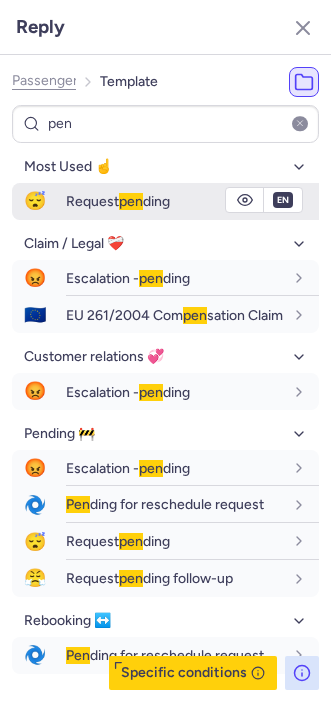 click on "Request  pen ding" at bounding box center (118, 201) 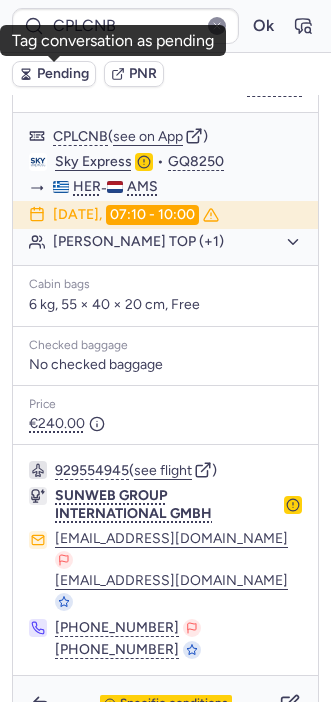 click on "Pending" at bounding box center [63, 74] 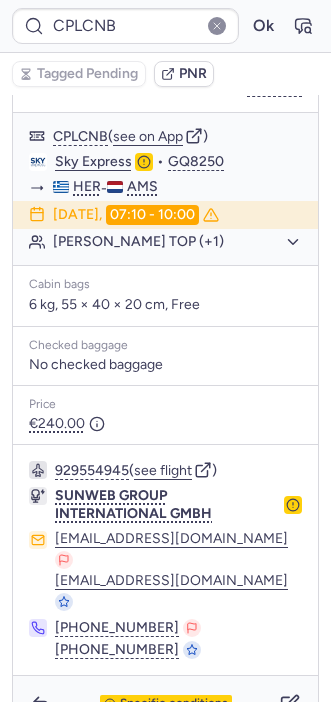 type on "CPJZXY" 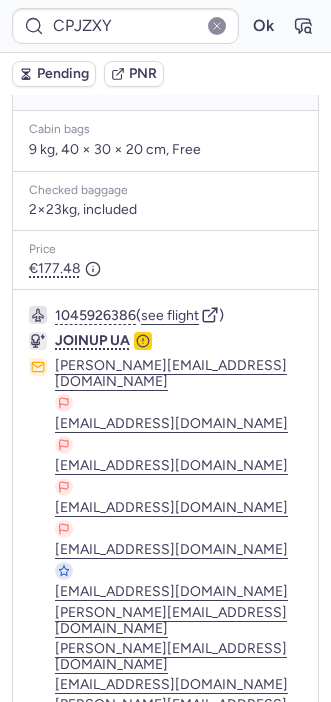 scroll, scrollTop: 489, scrollLeft: 0, axis: vertical 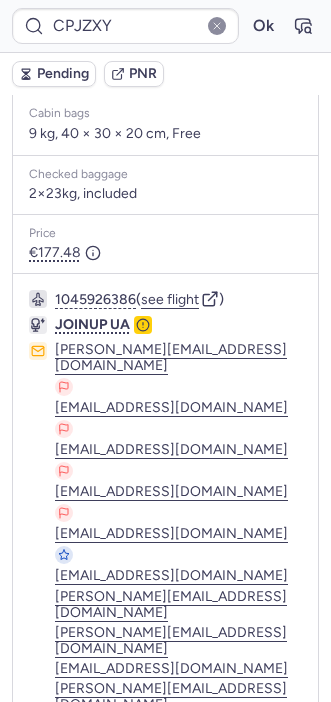click at bounding box center (41, 828) 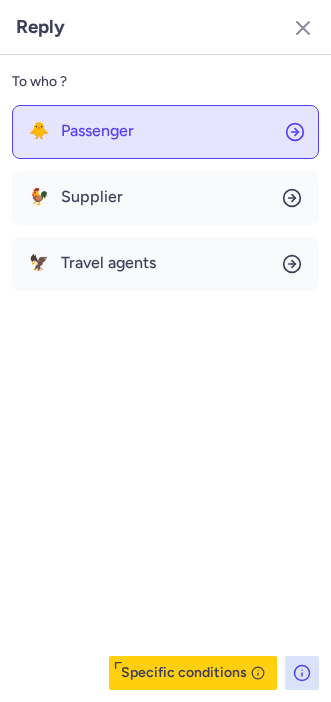 click on "Passenger" at bounding box center [97, 131] 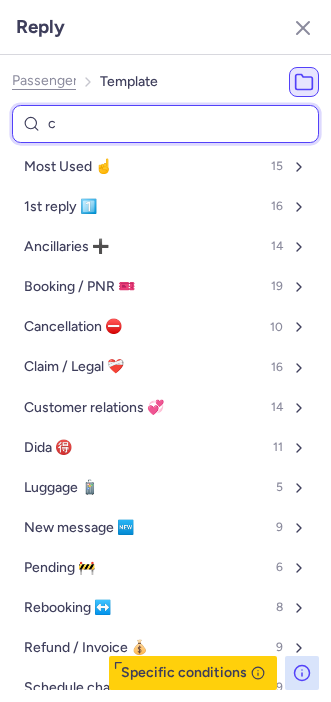 type on "ca" 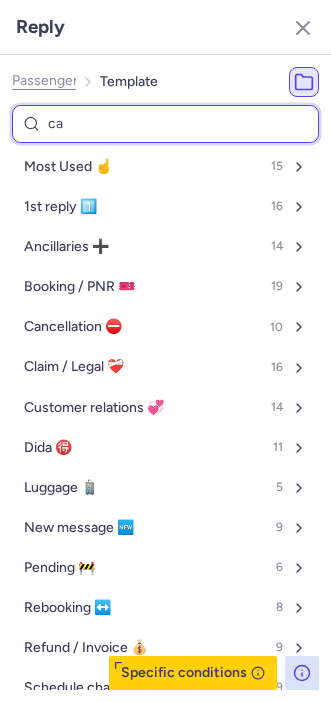 select on "en" 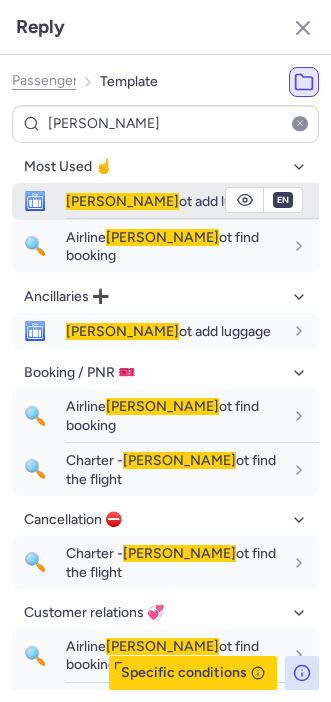 click on "[PERSON_NAME] ot add luggage" at bounding box center (192, 201) 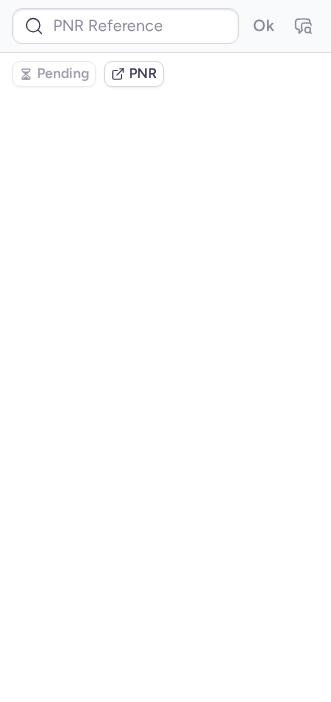 scroll, scrollTop: 0, scrollLeft: 0, axis: both 